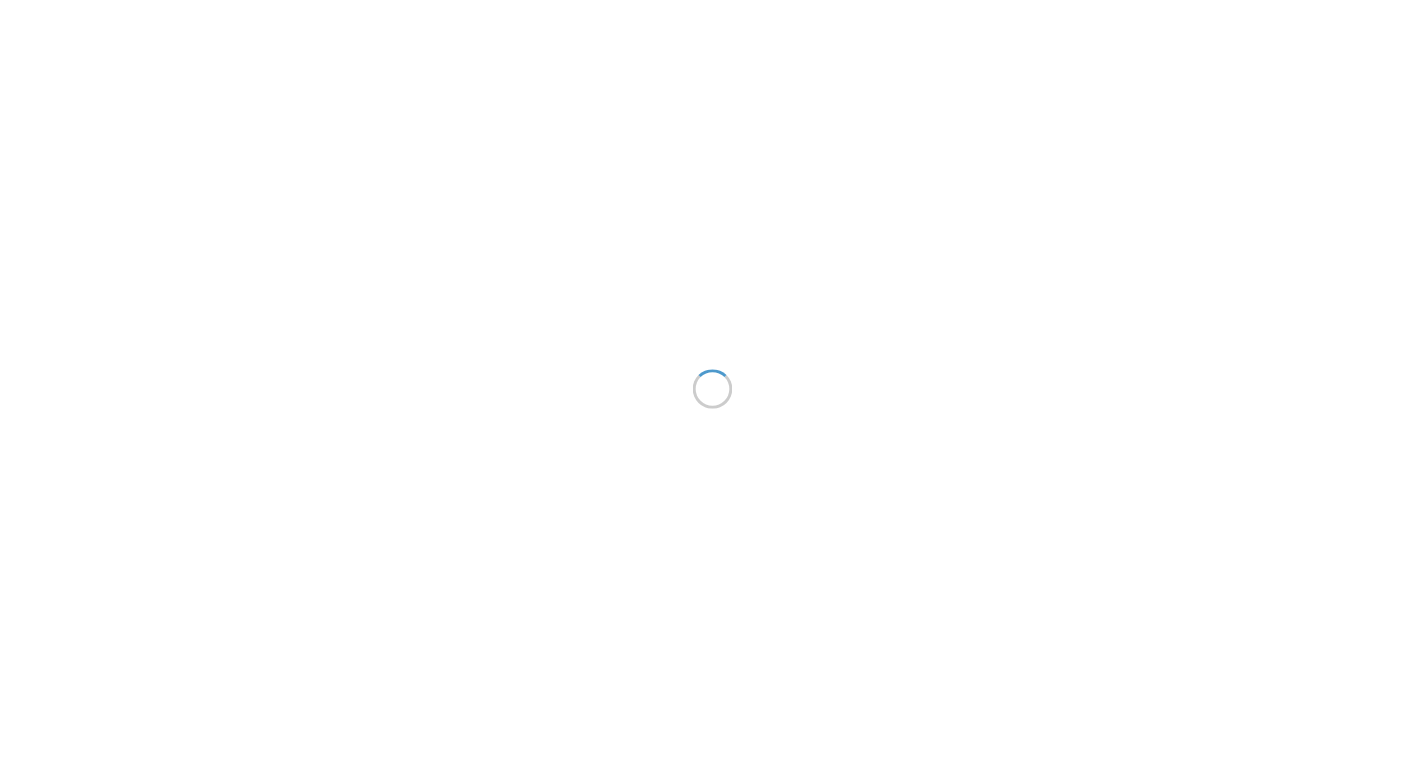 scroll, scrollTop: 0, scrollLeft: 0, axis: both 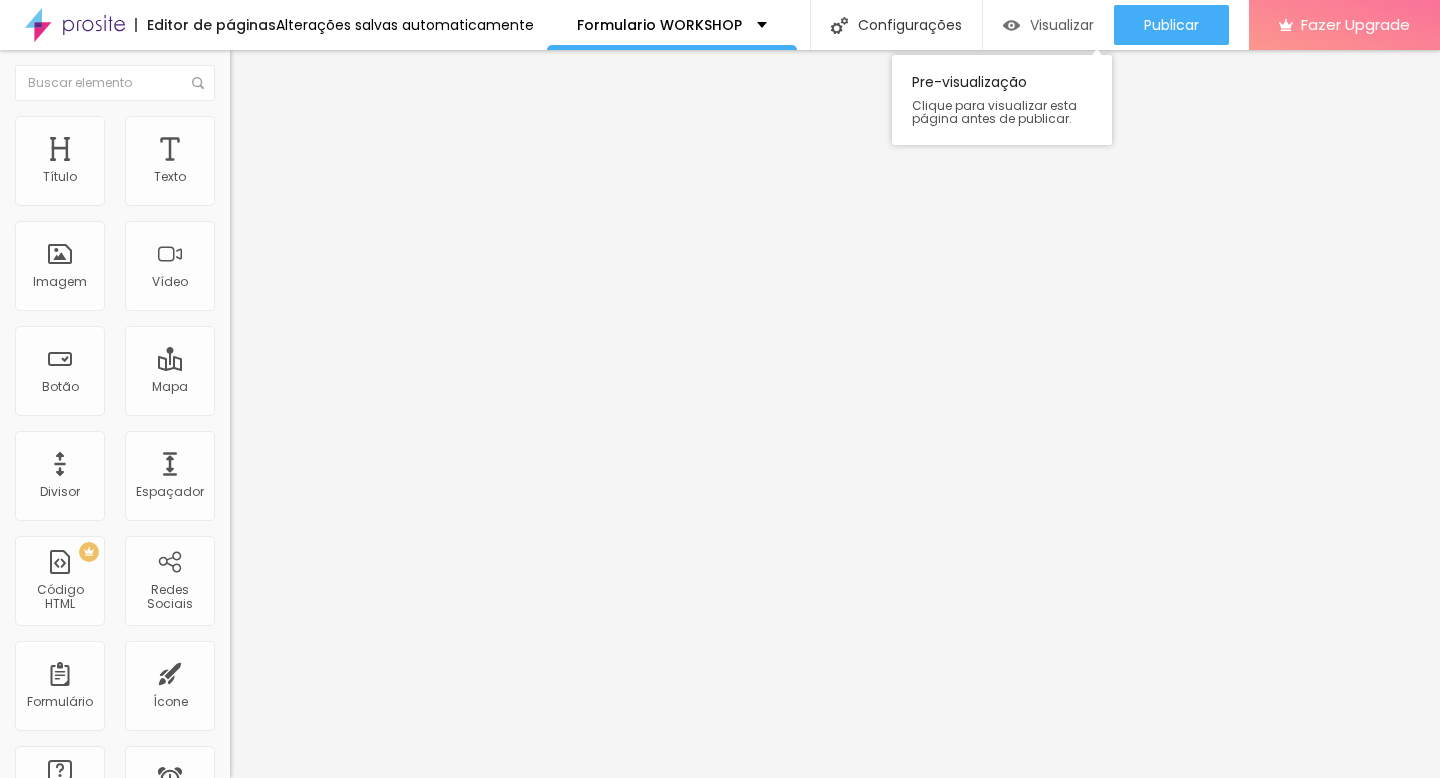 click on "Visualizar" at bounding box center (1048, 25) 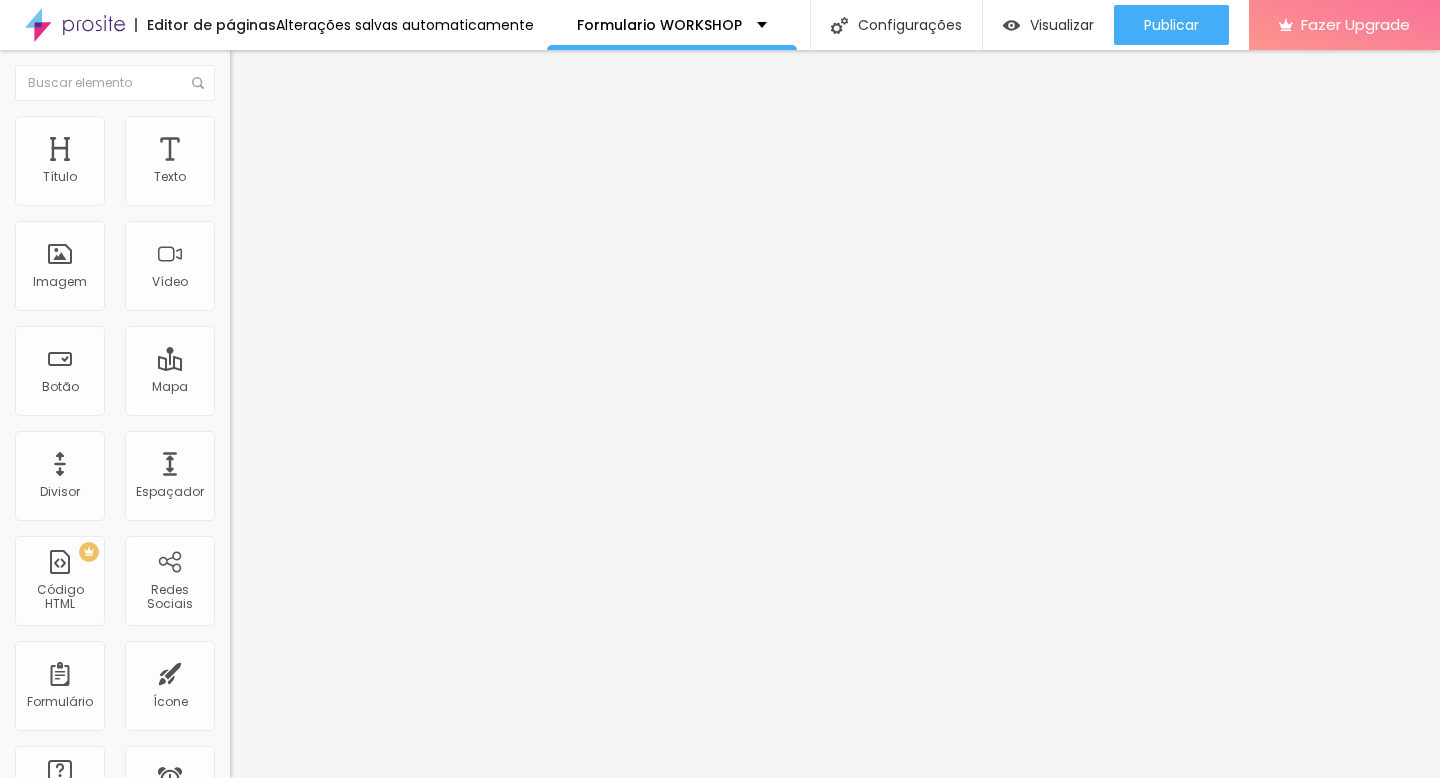 click at bounding box center [239, 125] 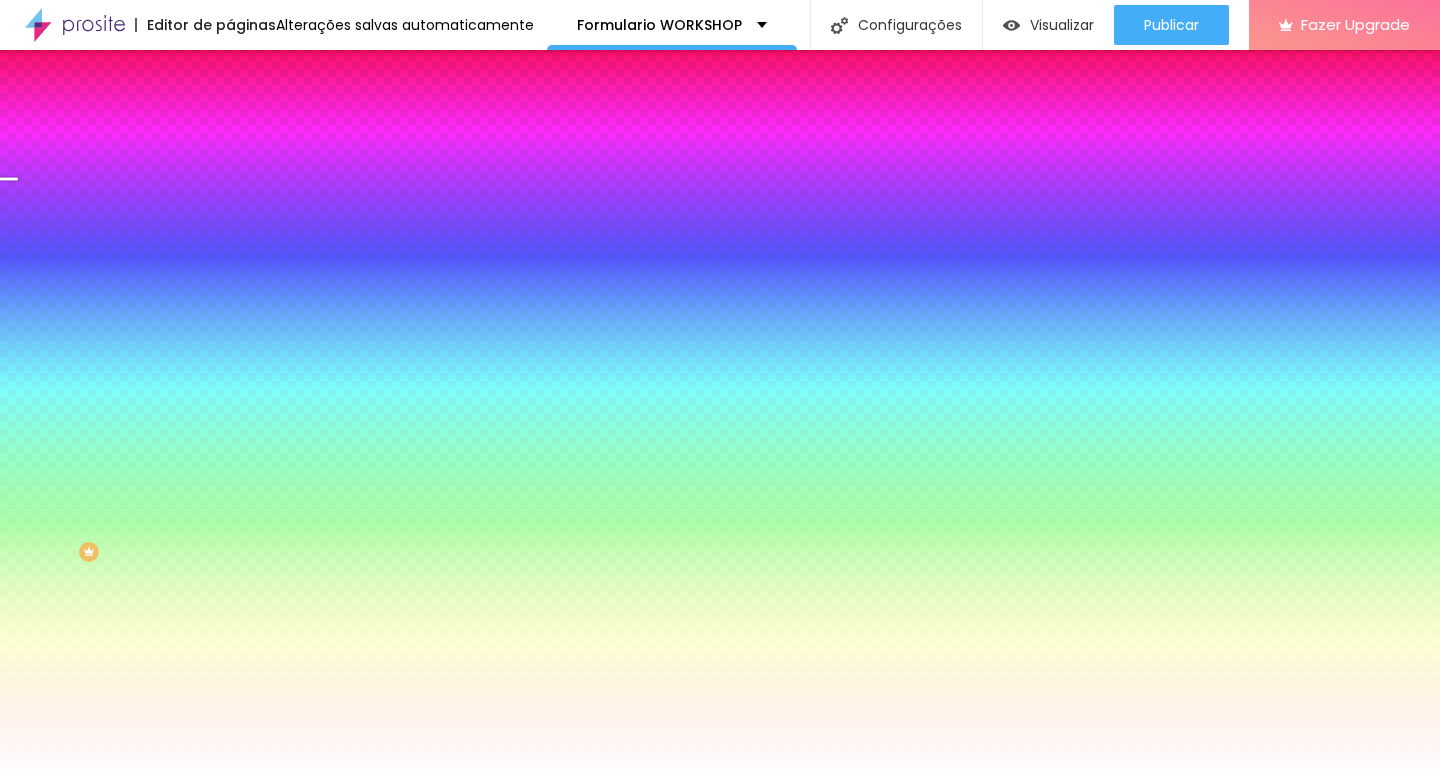 click on "Tipografia" at bounding box center [345, 174] 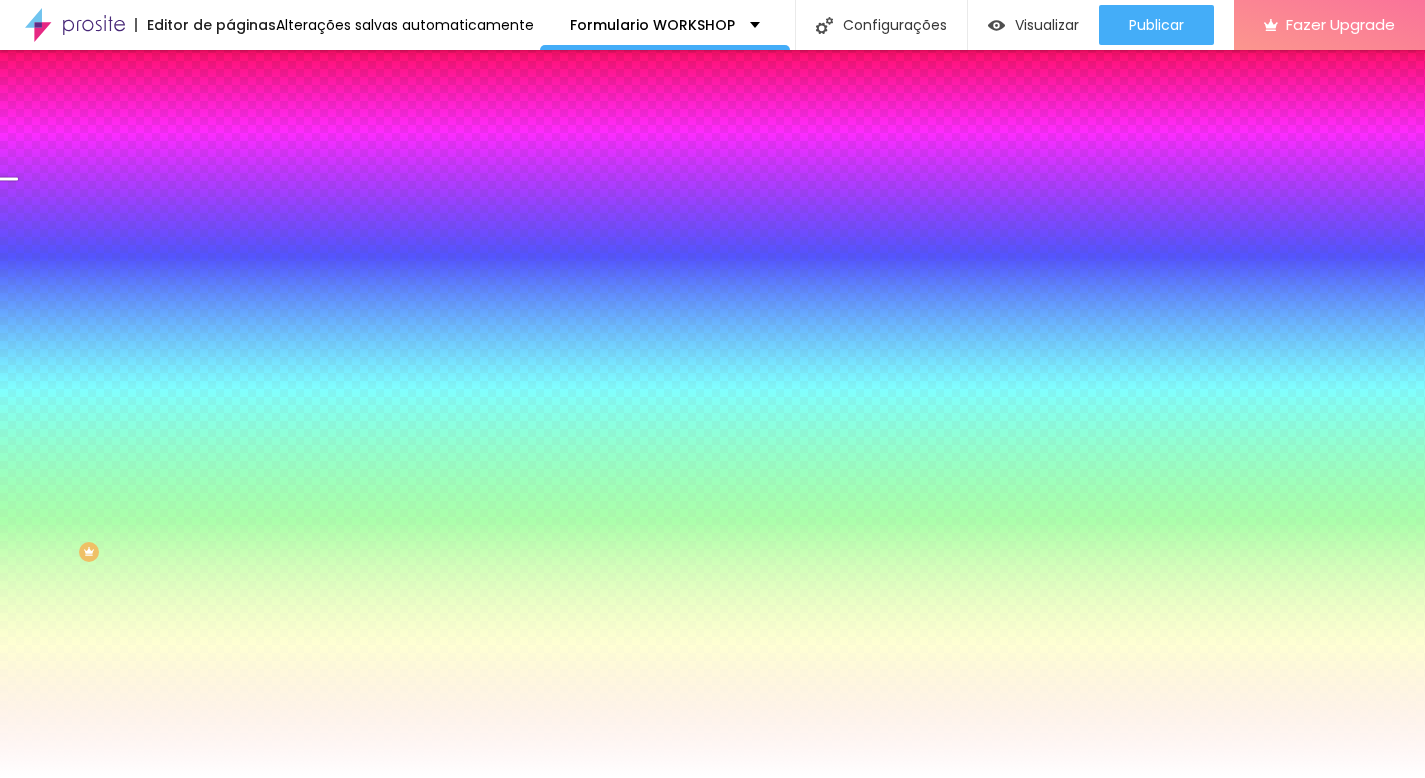 click at bounding box center (712, 778) 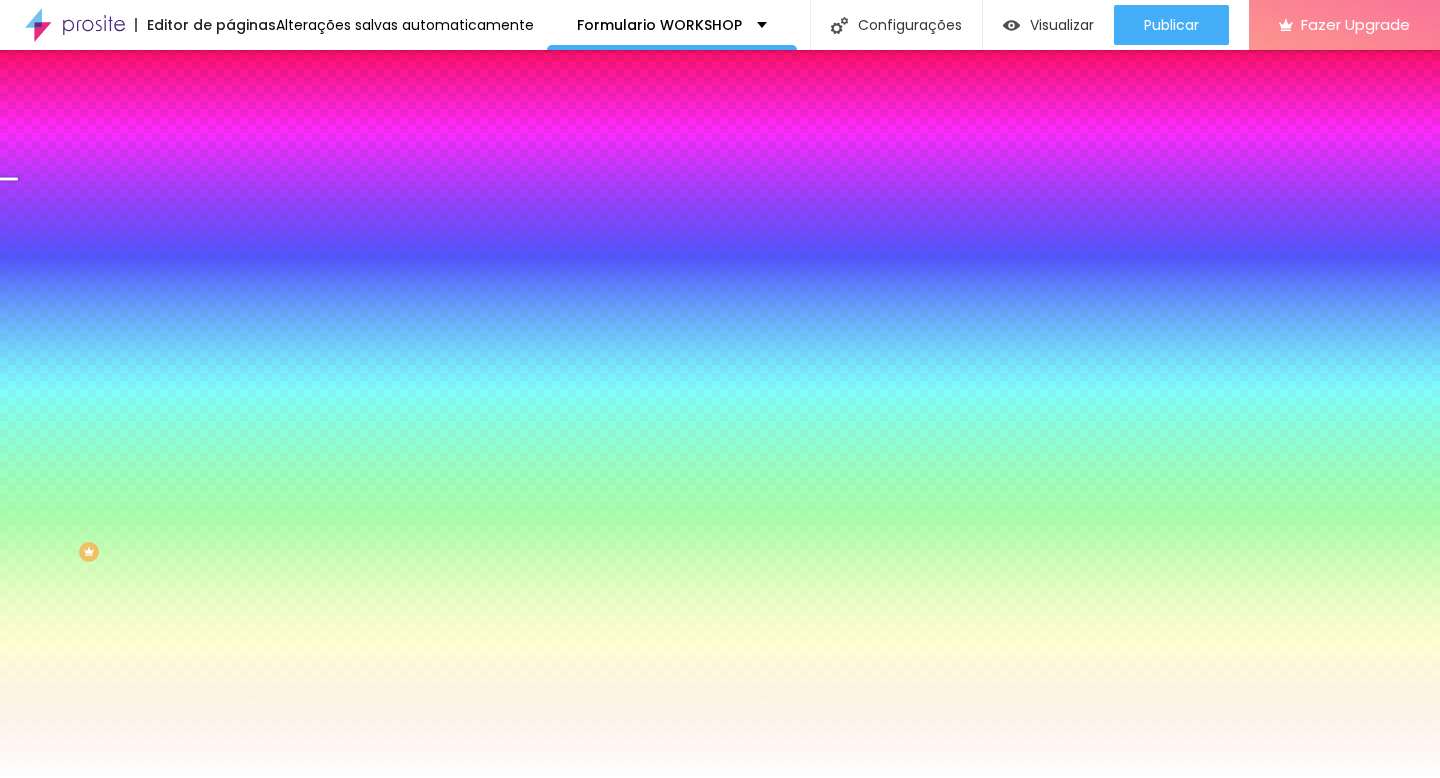 click 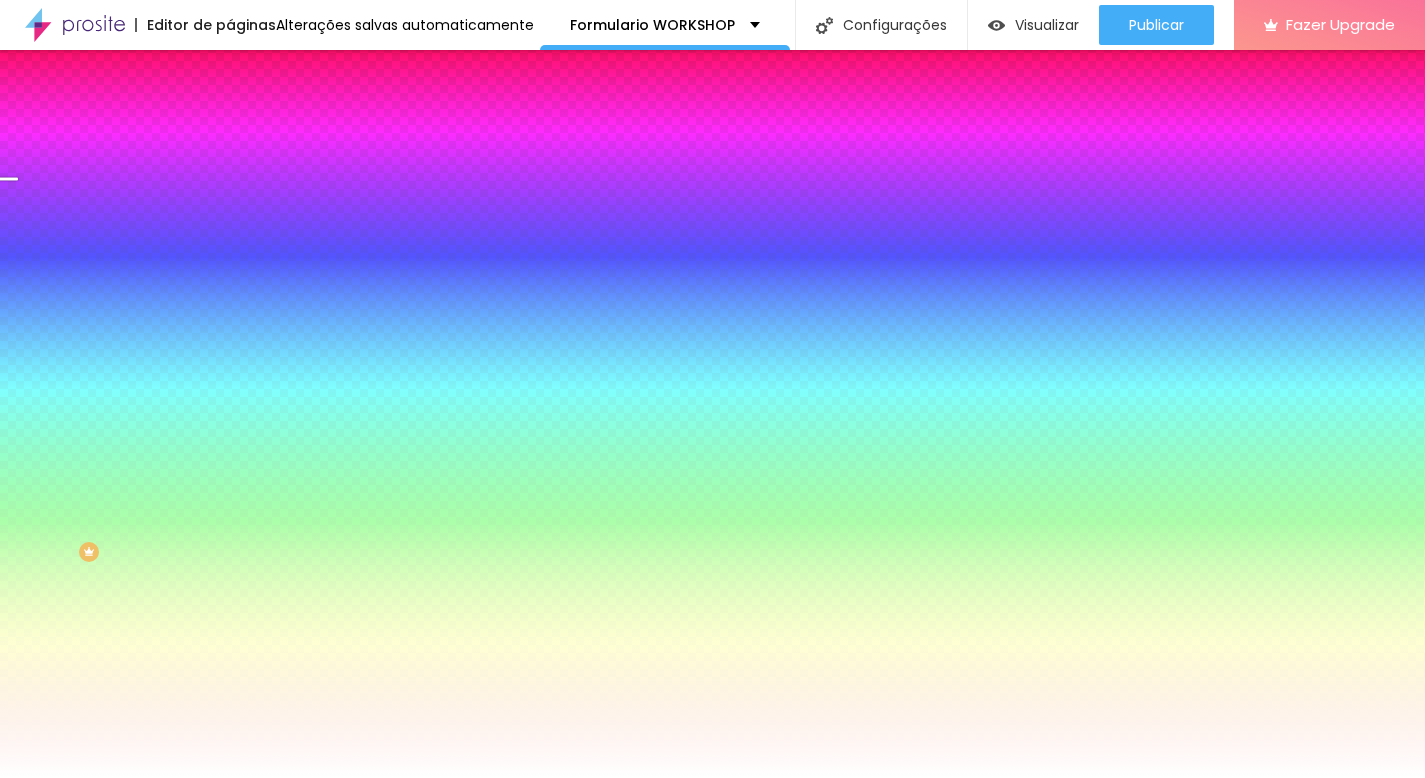 click at bounding box center (712, 778) 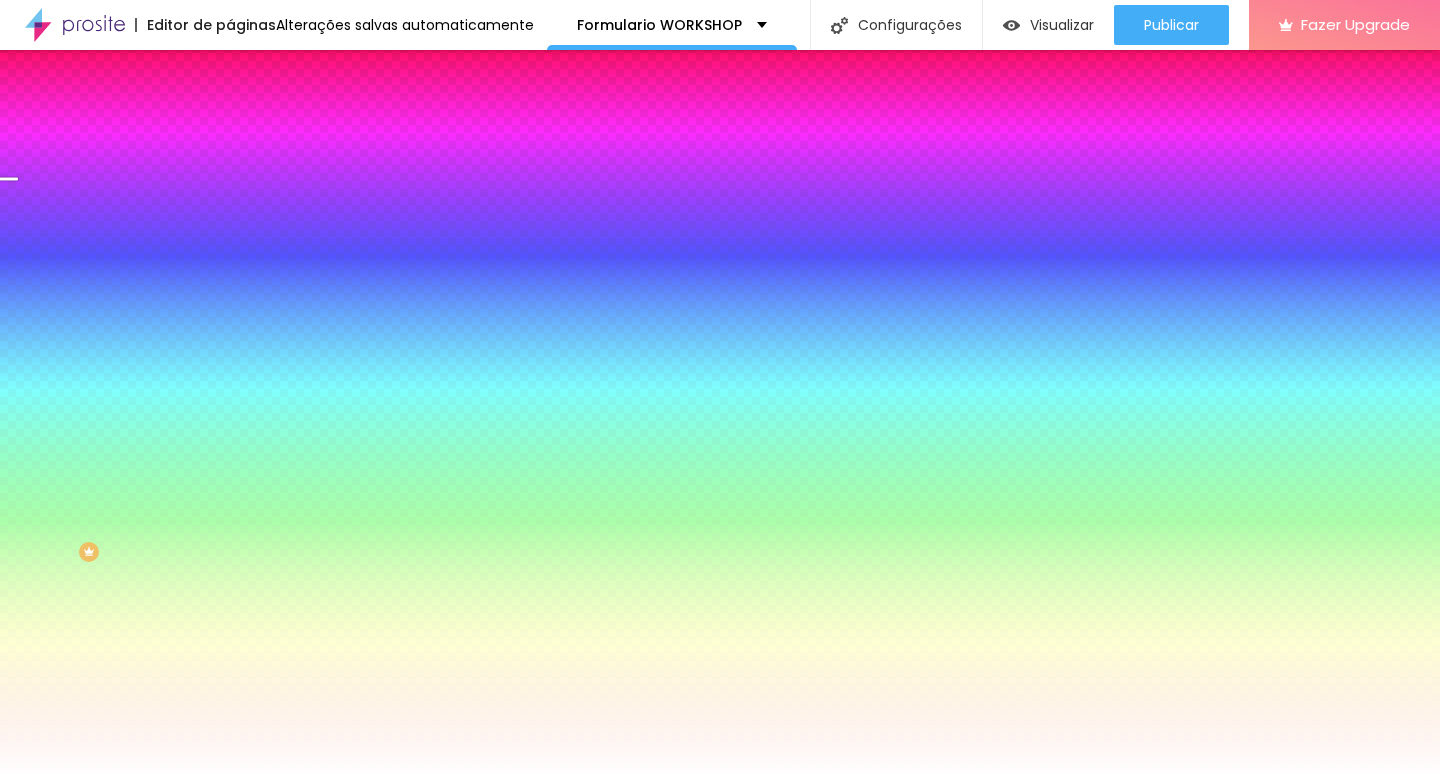 click 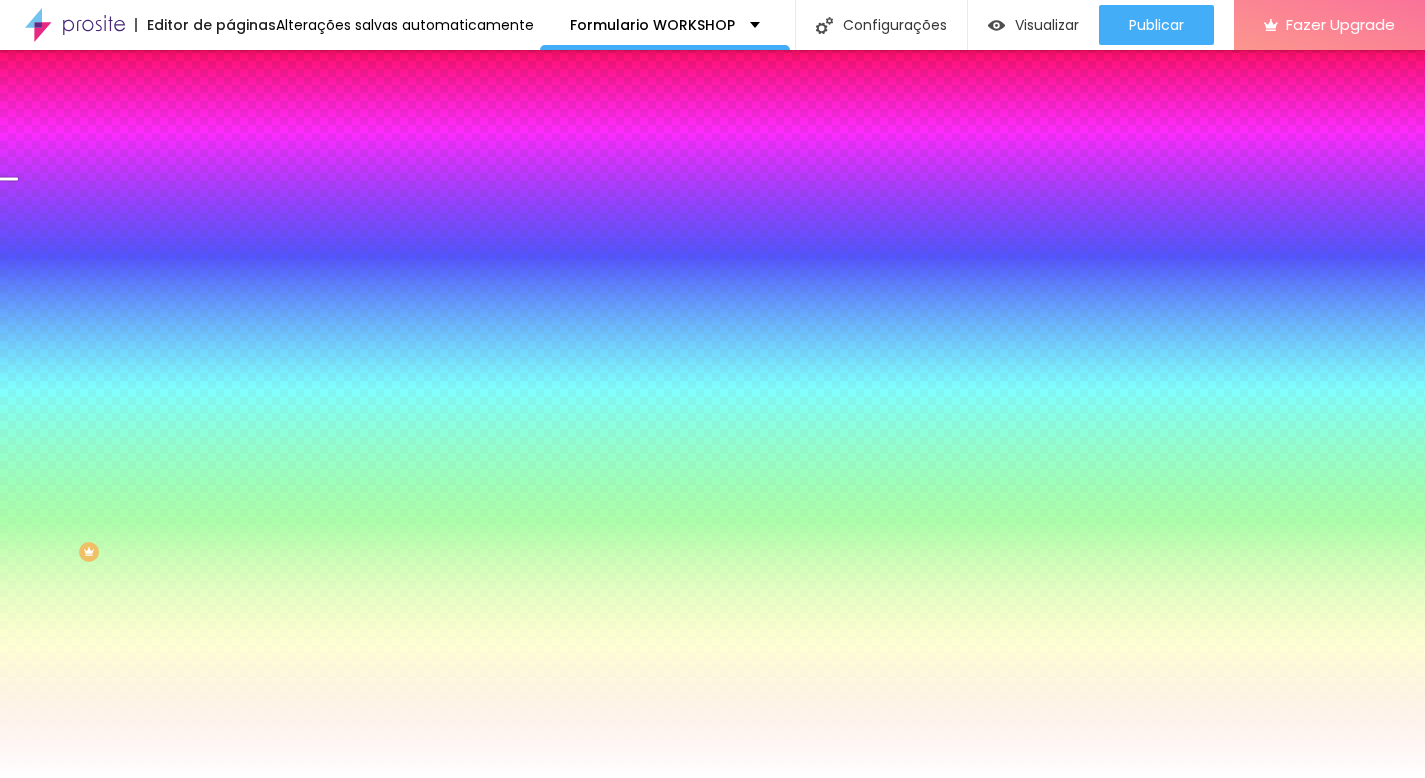 click at bounding box center (712, 778) 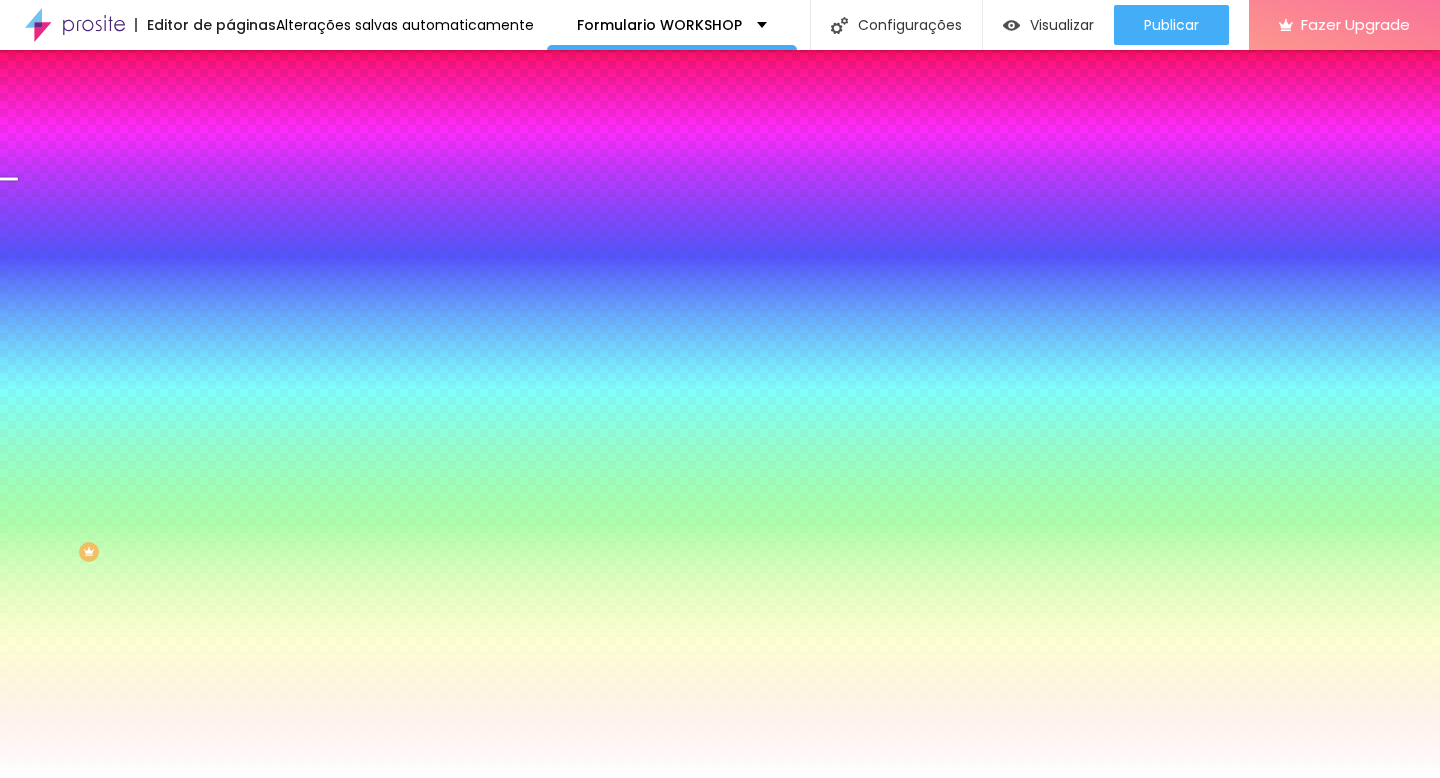 click 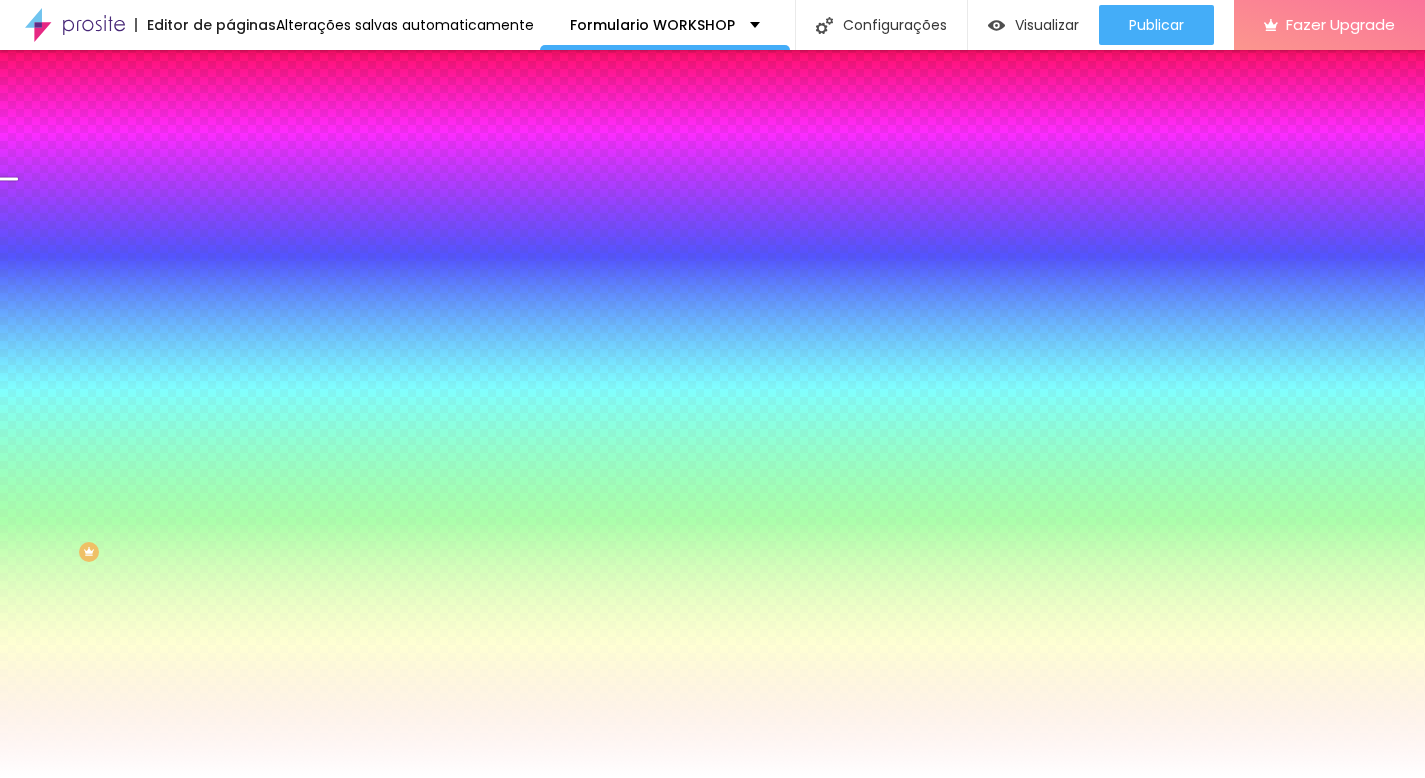 click at bounding box center [712, 778] 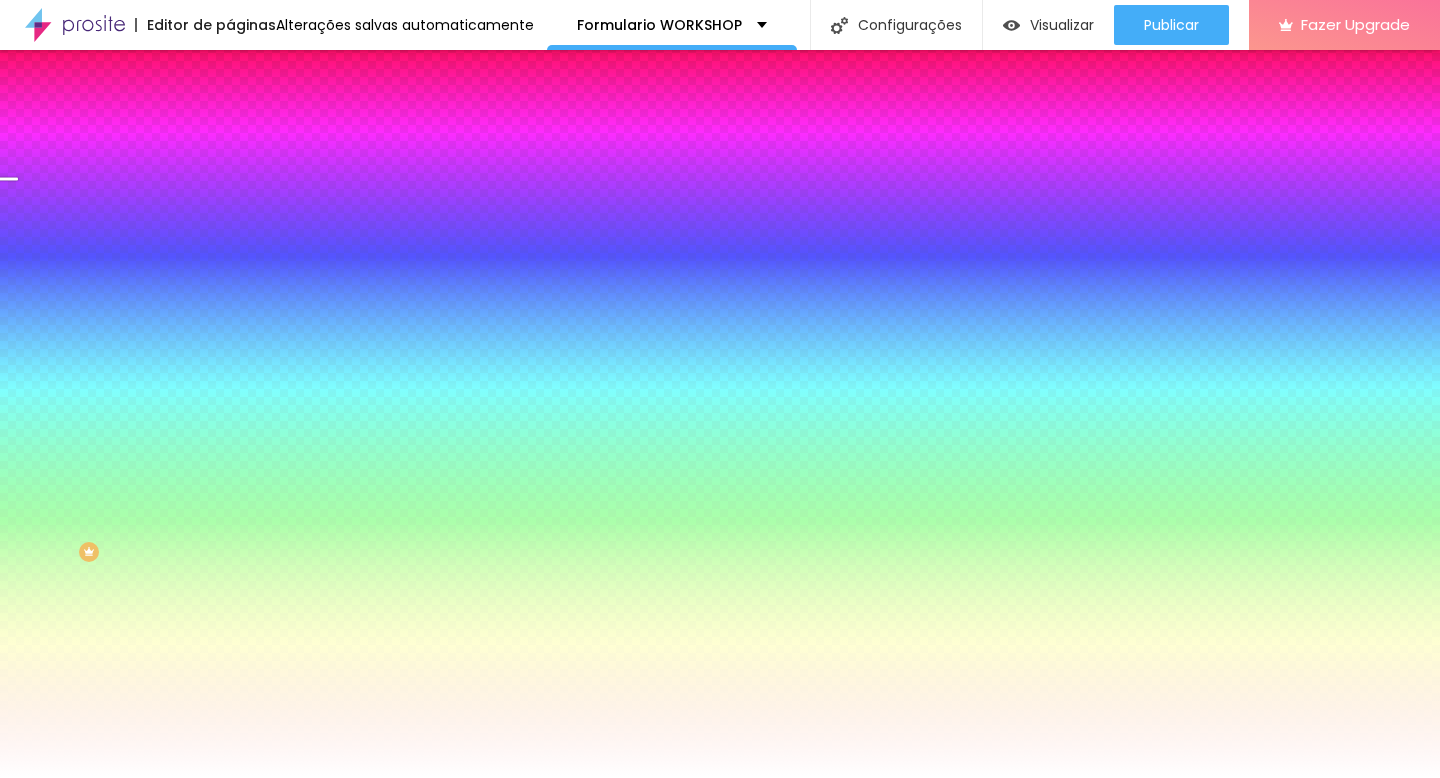click 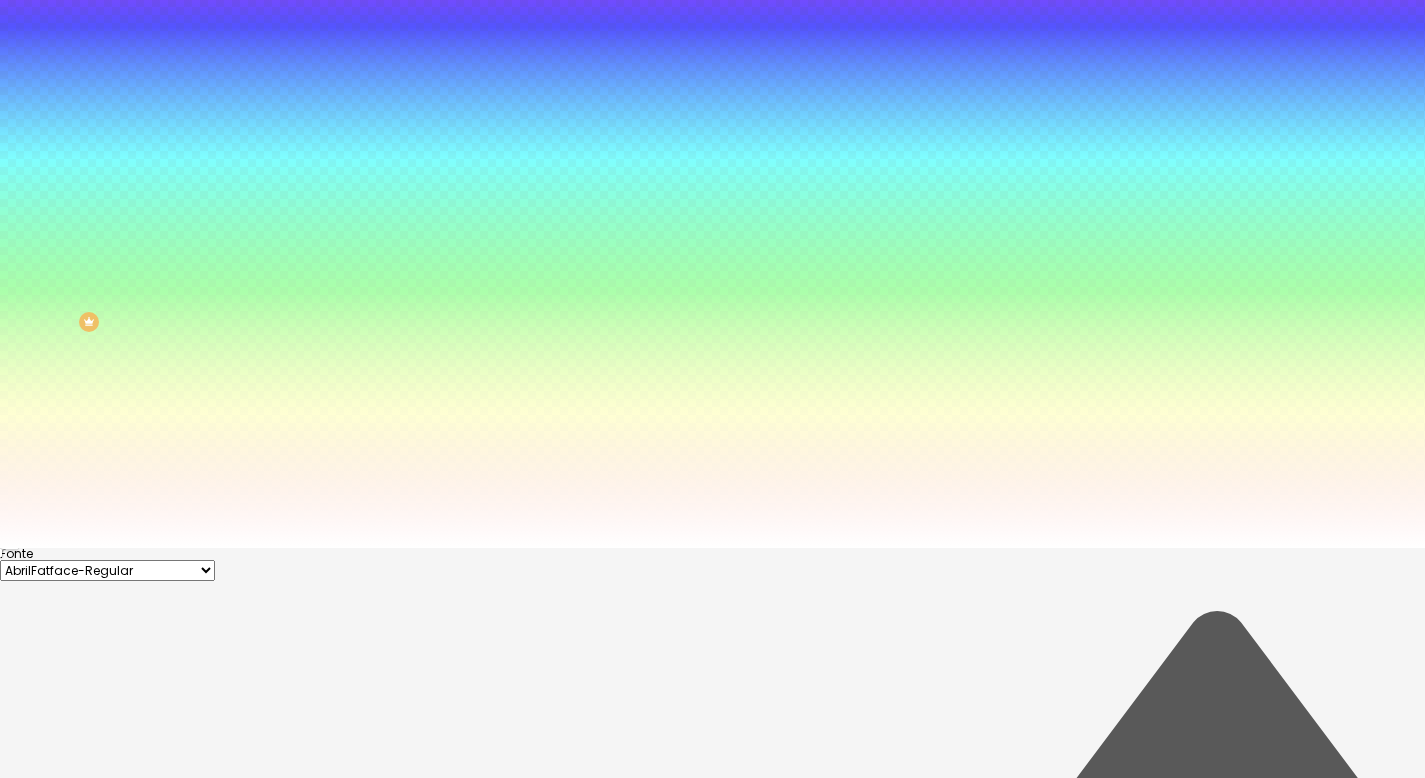 scroll, scrollTop: 304, scrollLeft: 0, axis: vertical 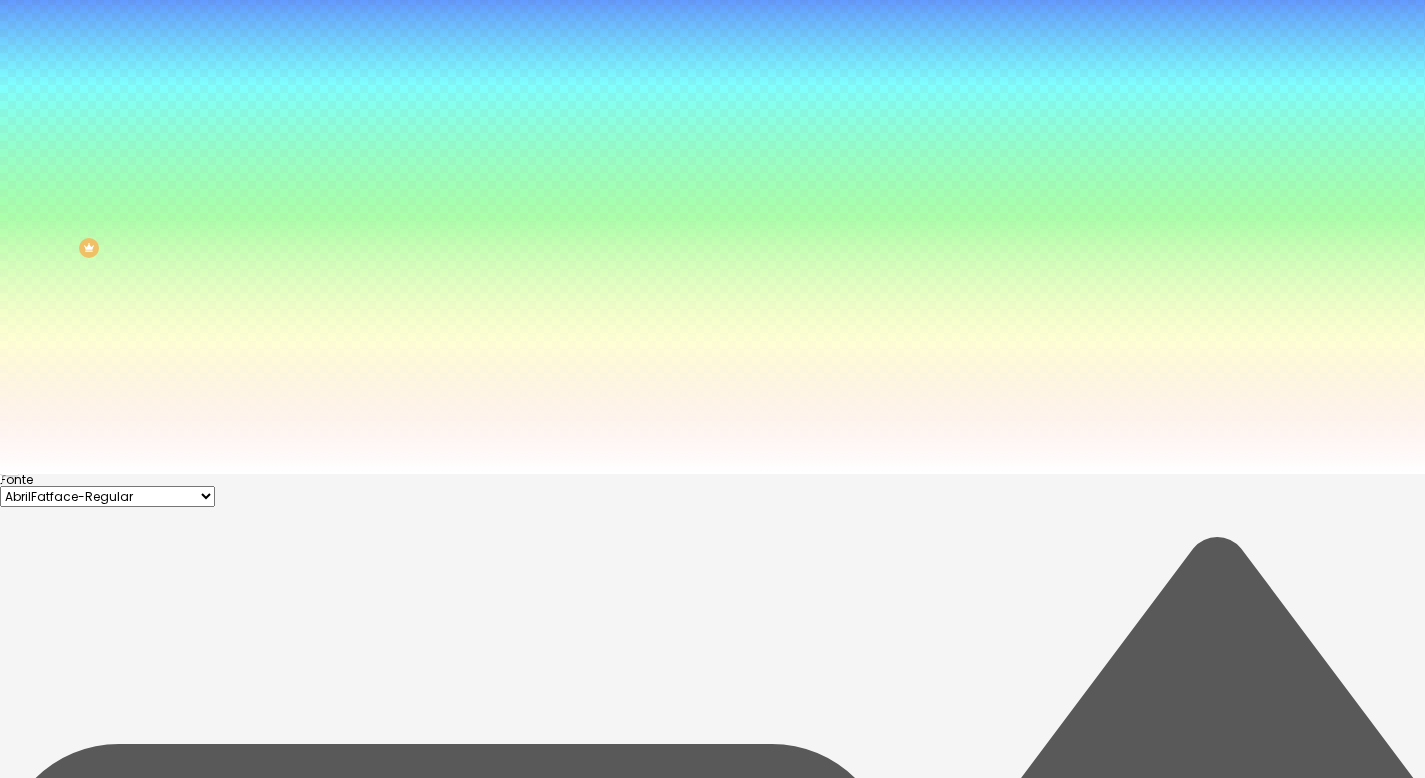 click at bounding box center (712, 474) 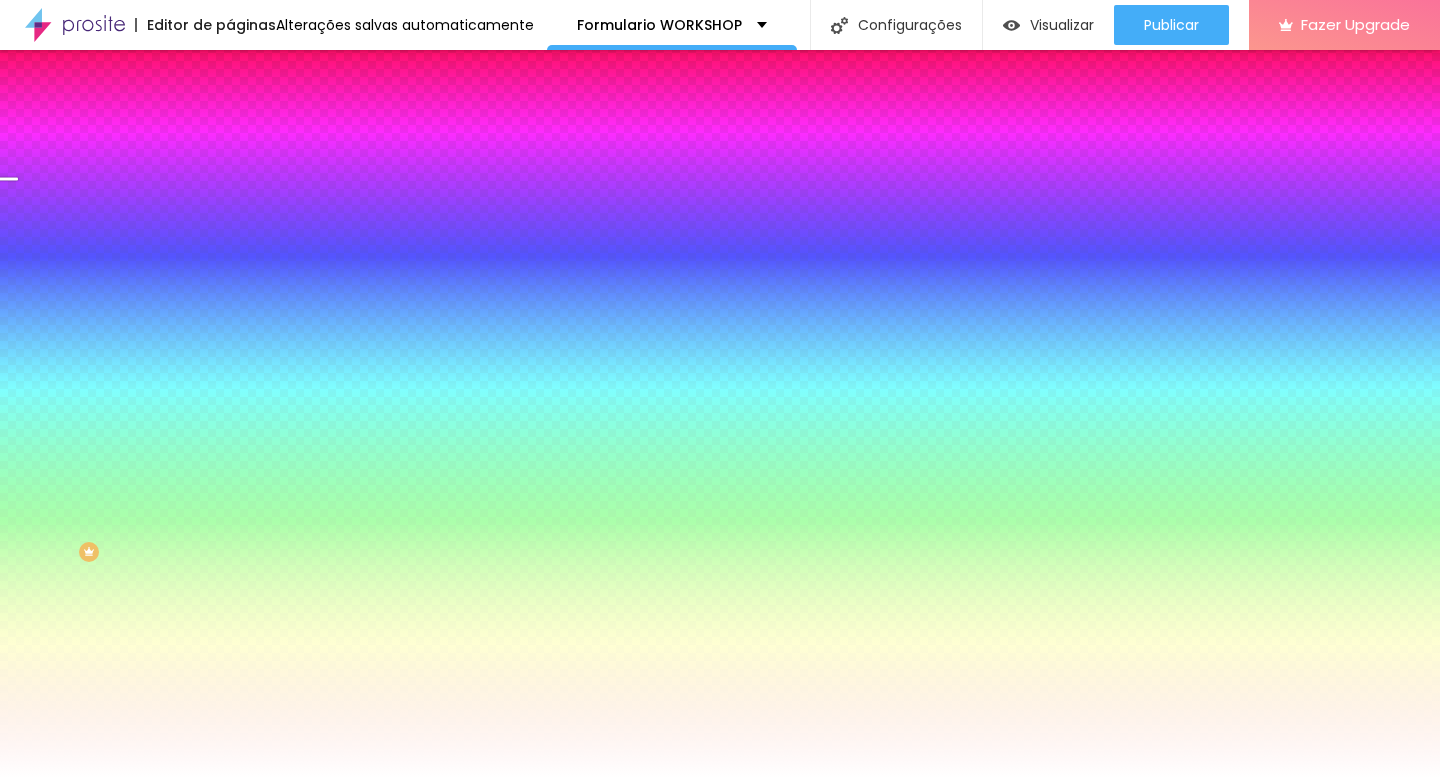 click at bounding box center (239, 145) 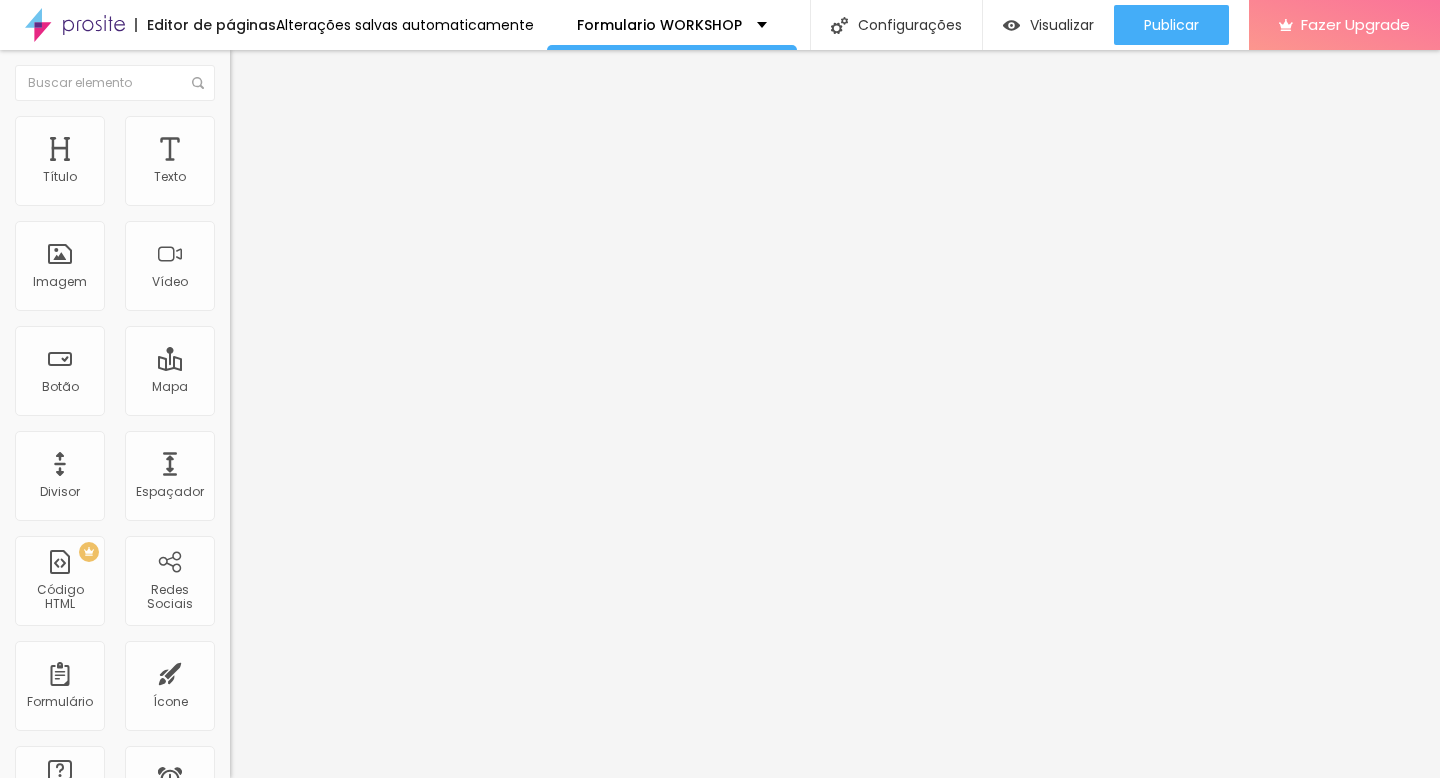 click at bounding box center [239, 125] 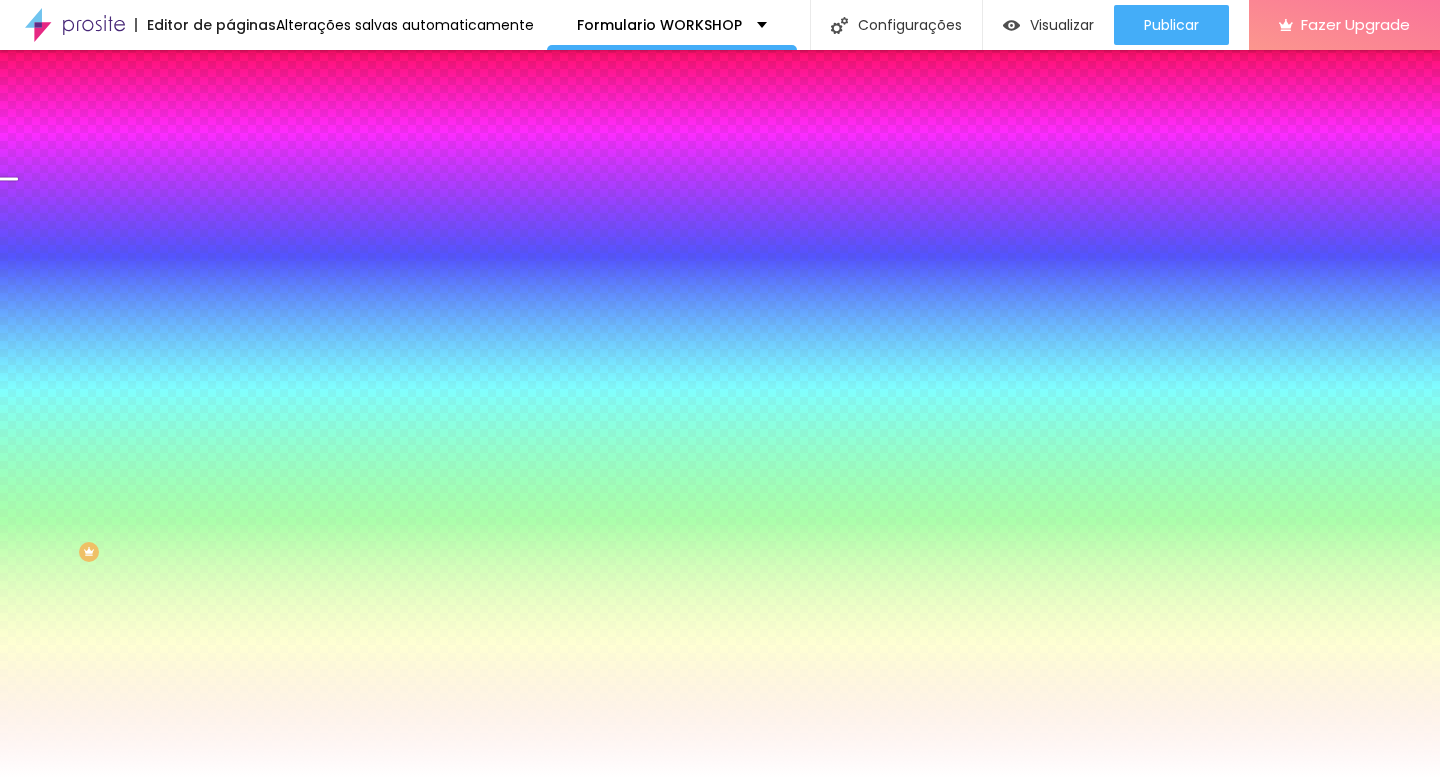 click 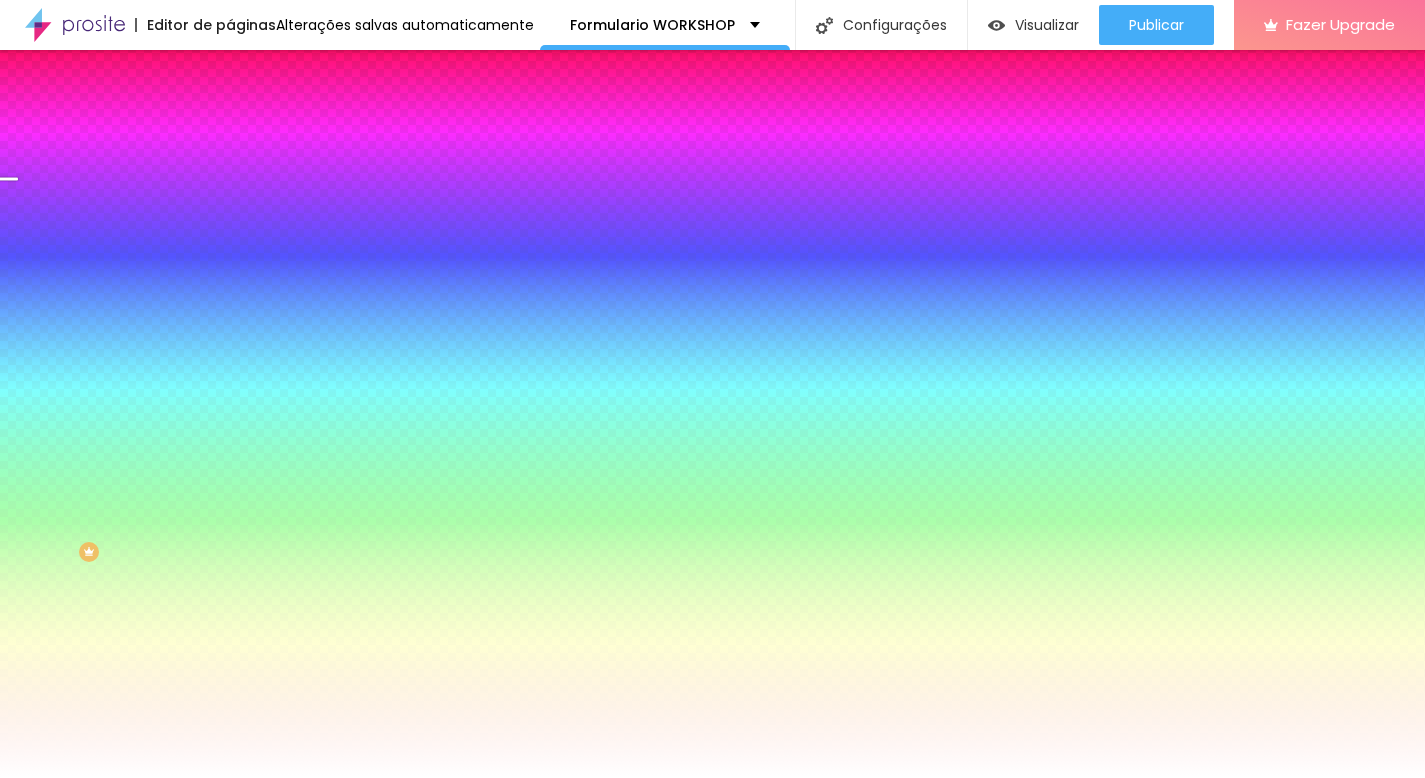 click at bounding box center [712, 778] 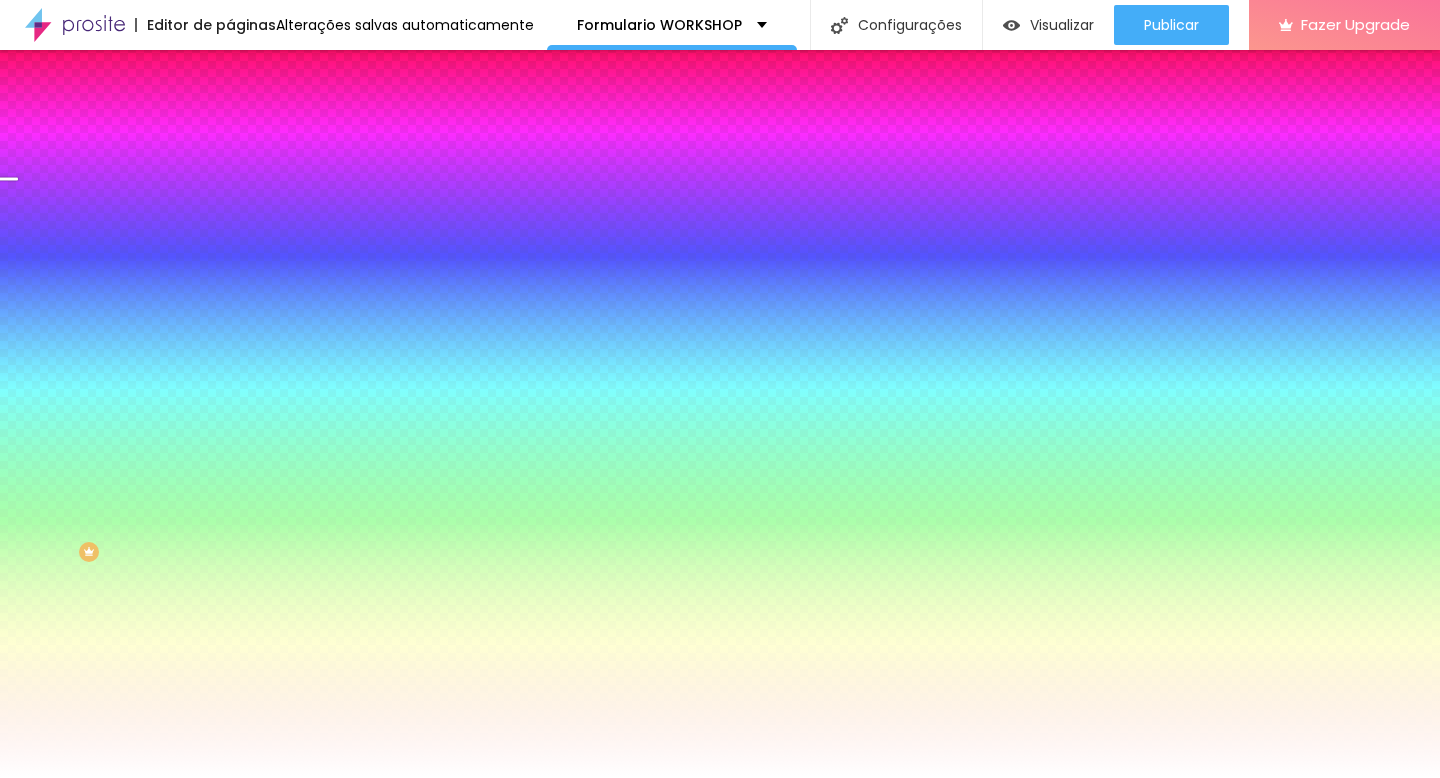 click 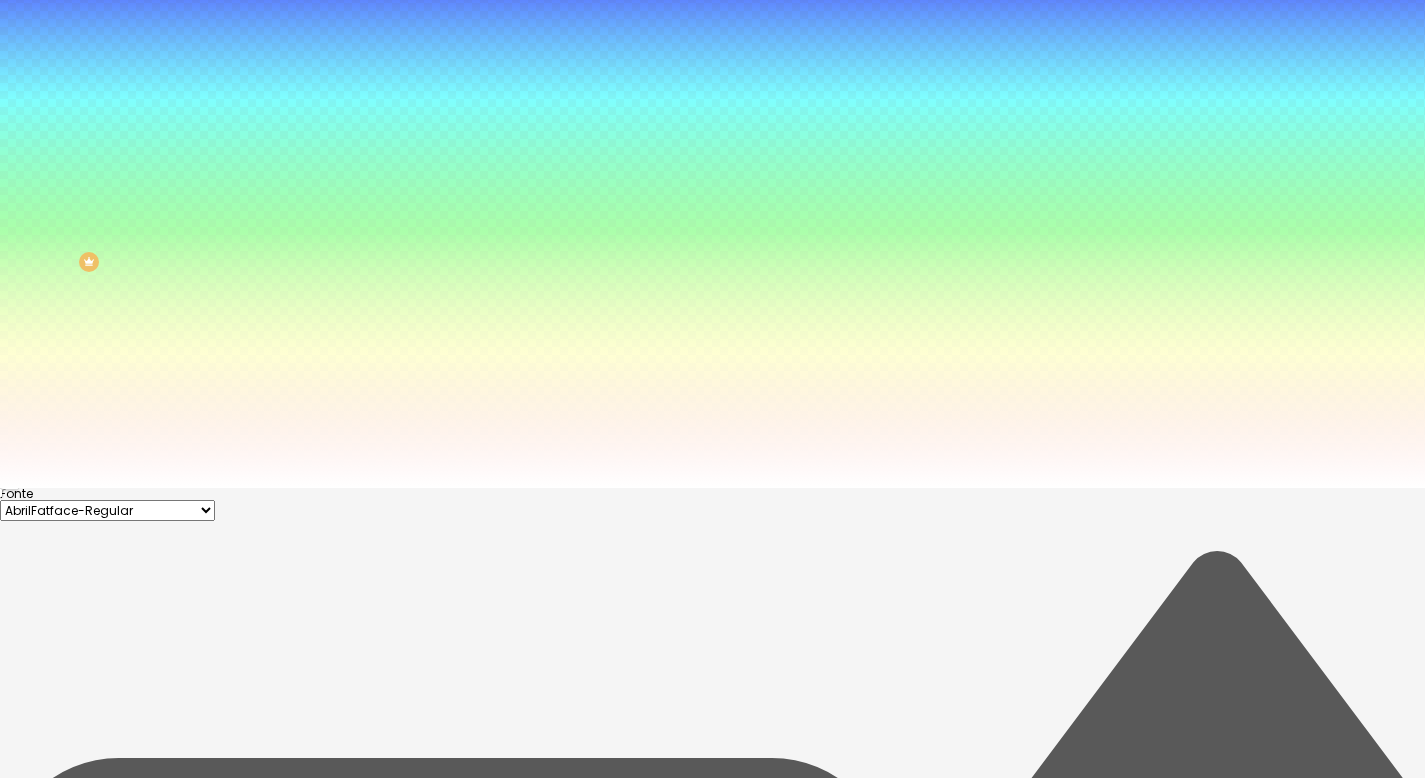 scroll, scrollTop: 304, scrollLeft: 0, axis: vertical 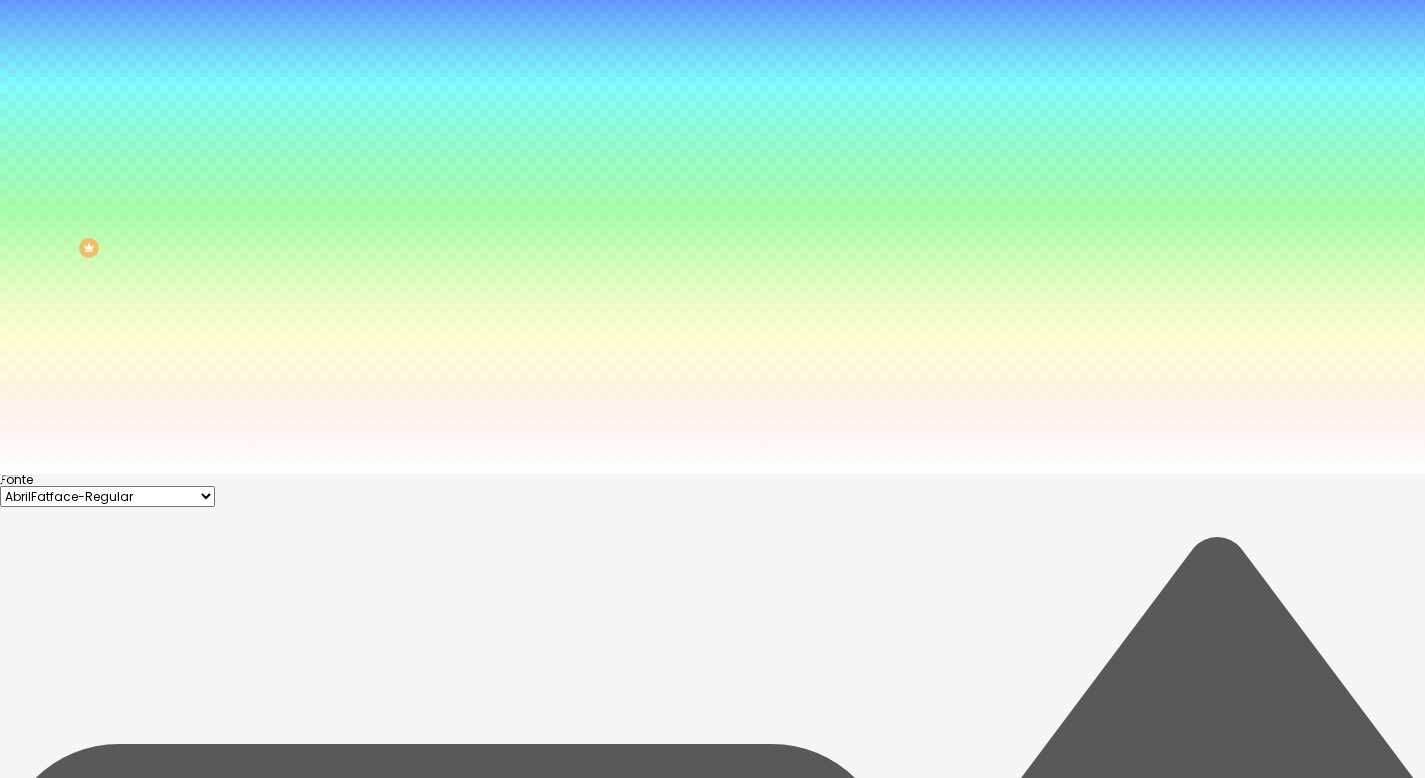 click at bounding box center (712, 474) 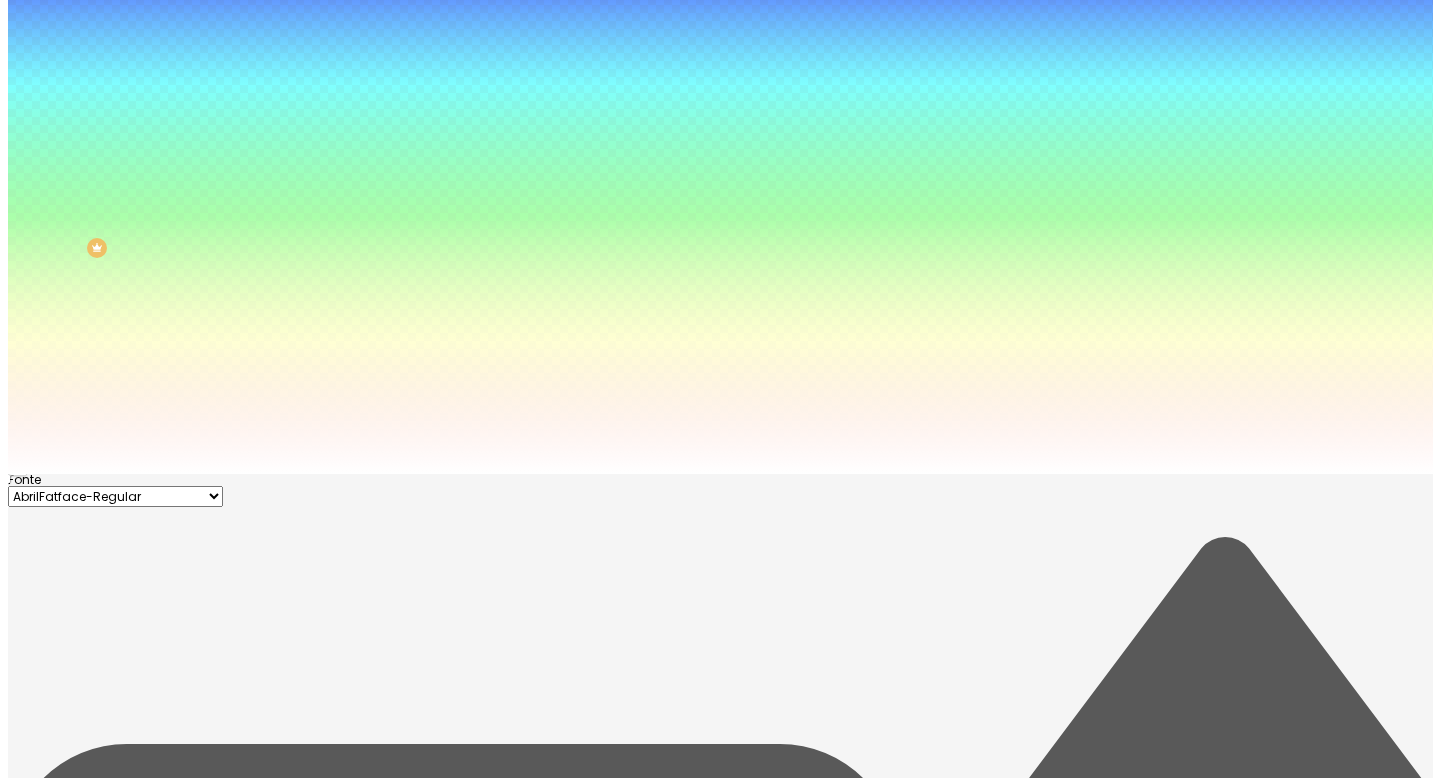 scroll, scrollTop: 0, scrollLeft: 0, axis: both 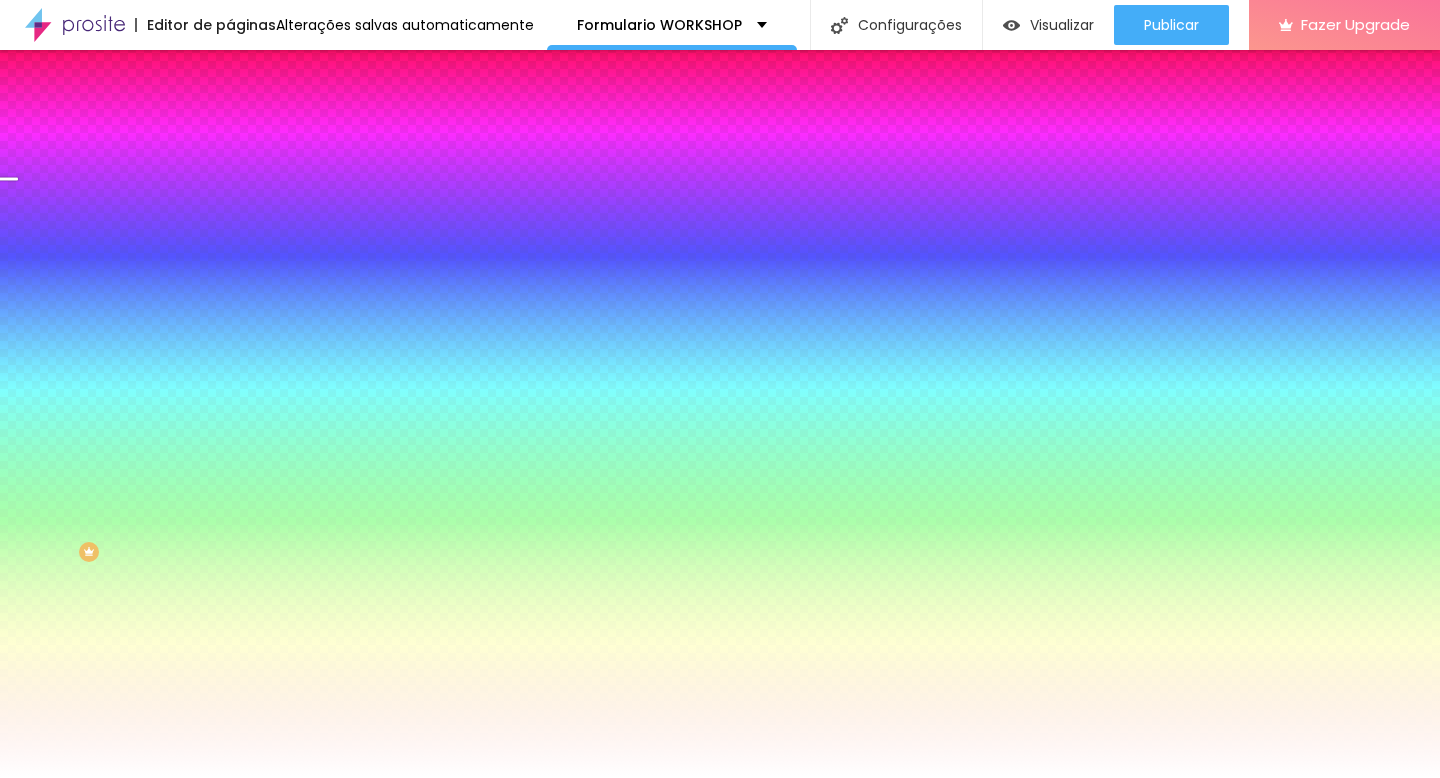 click on "Avançado" at bounding box center [345, 146] 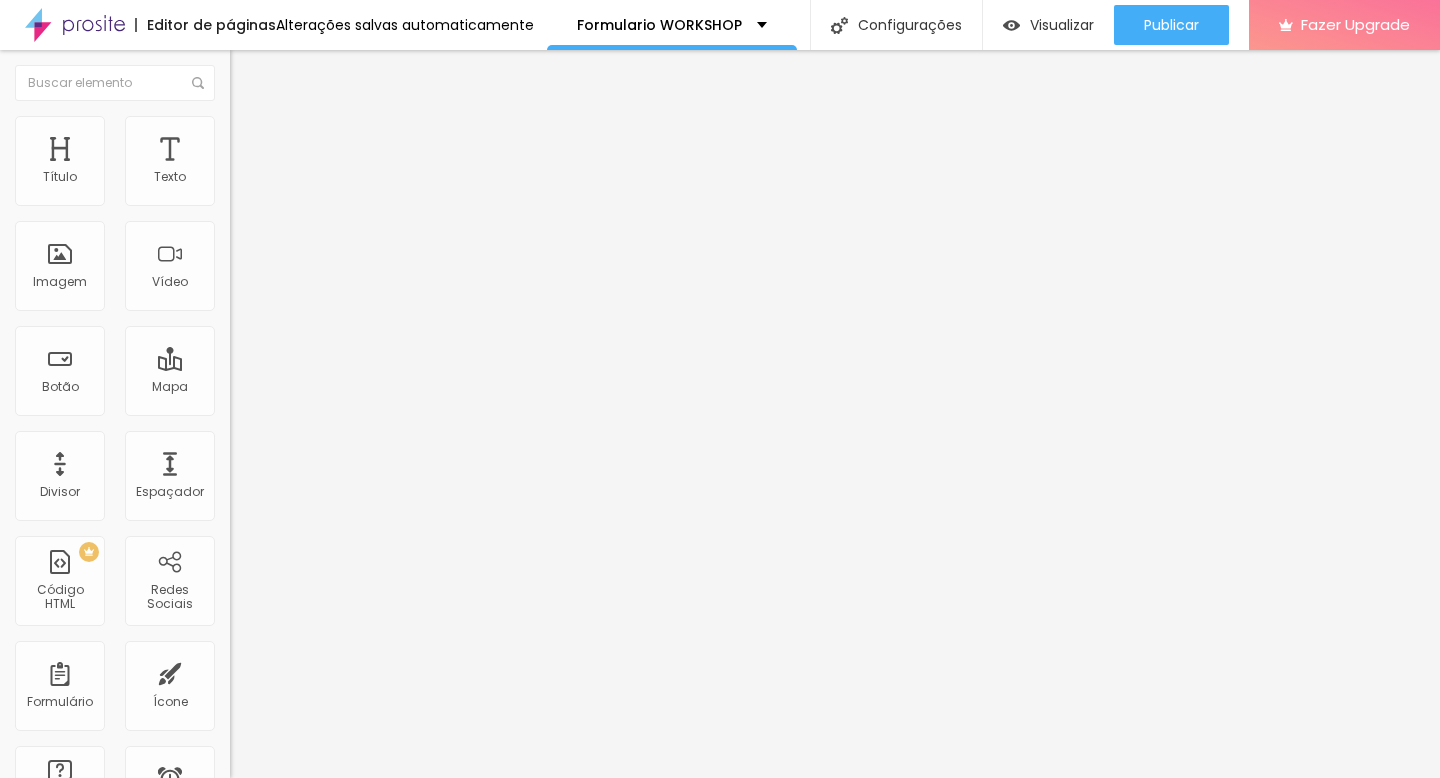 click at bounding box center [239, 105] 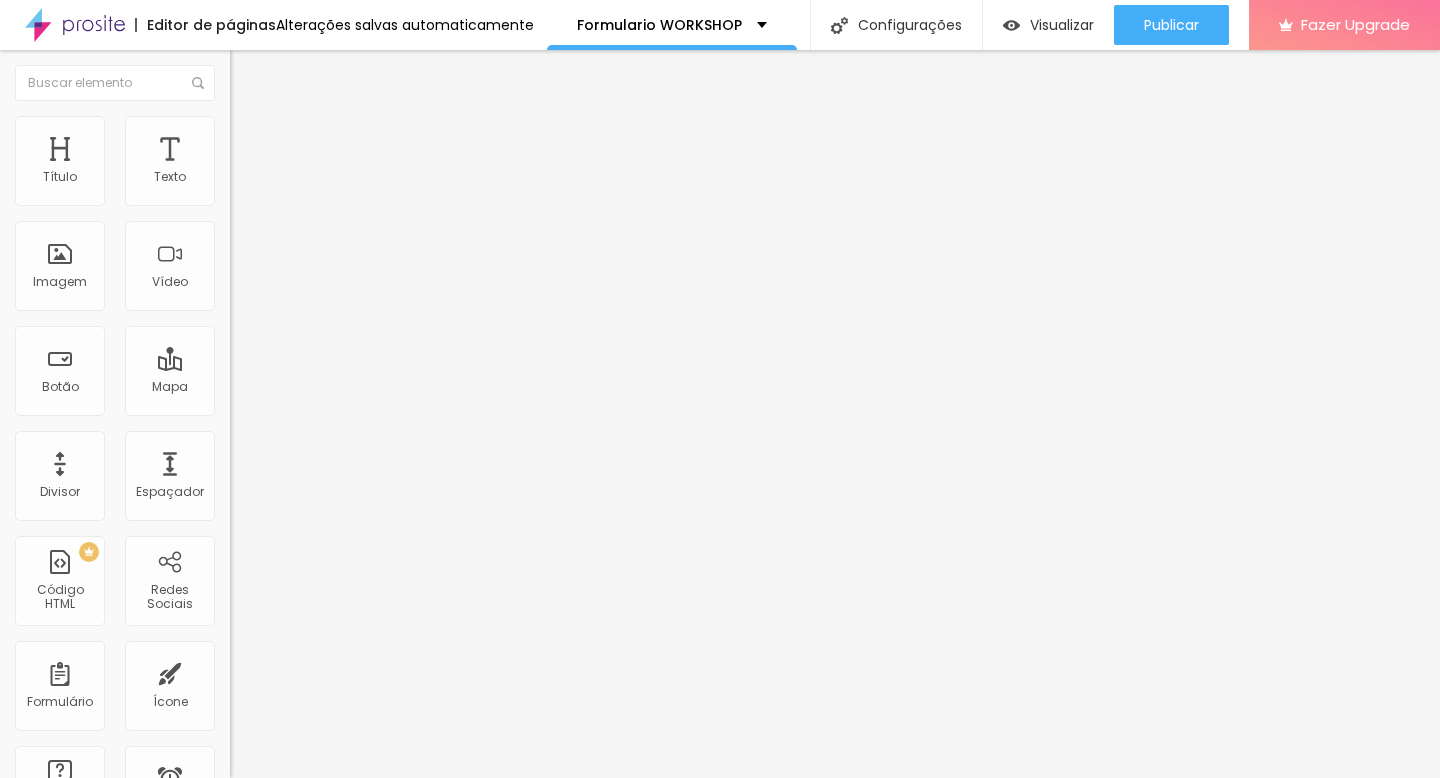 click on "Contato do aluno Criar novo formulário" at bounding box center (720, 1167) 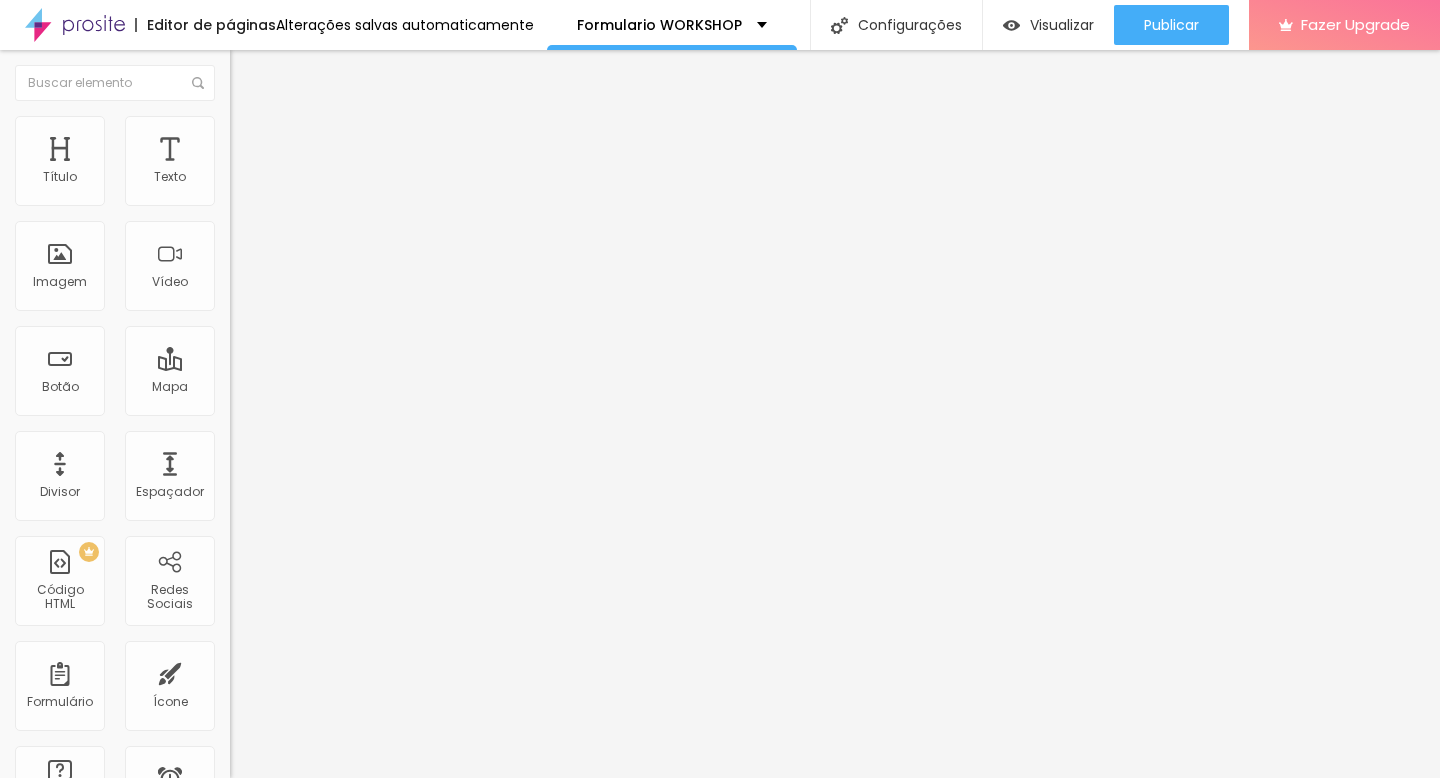 click at bounding box center [236, 208] 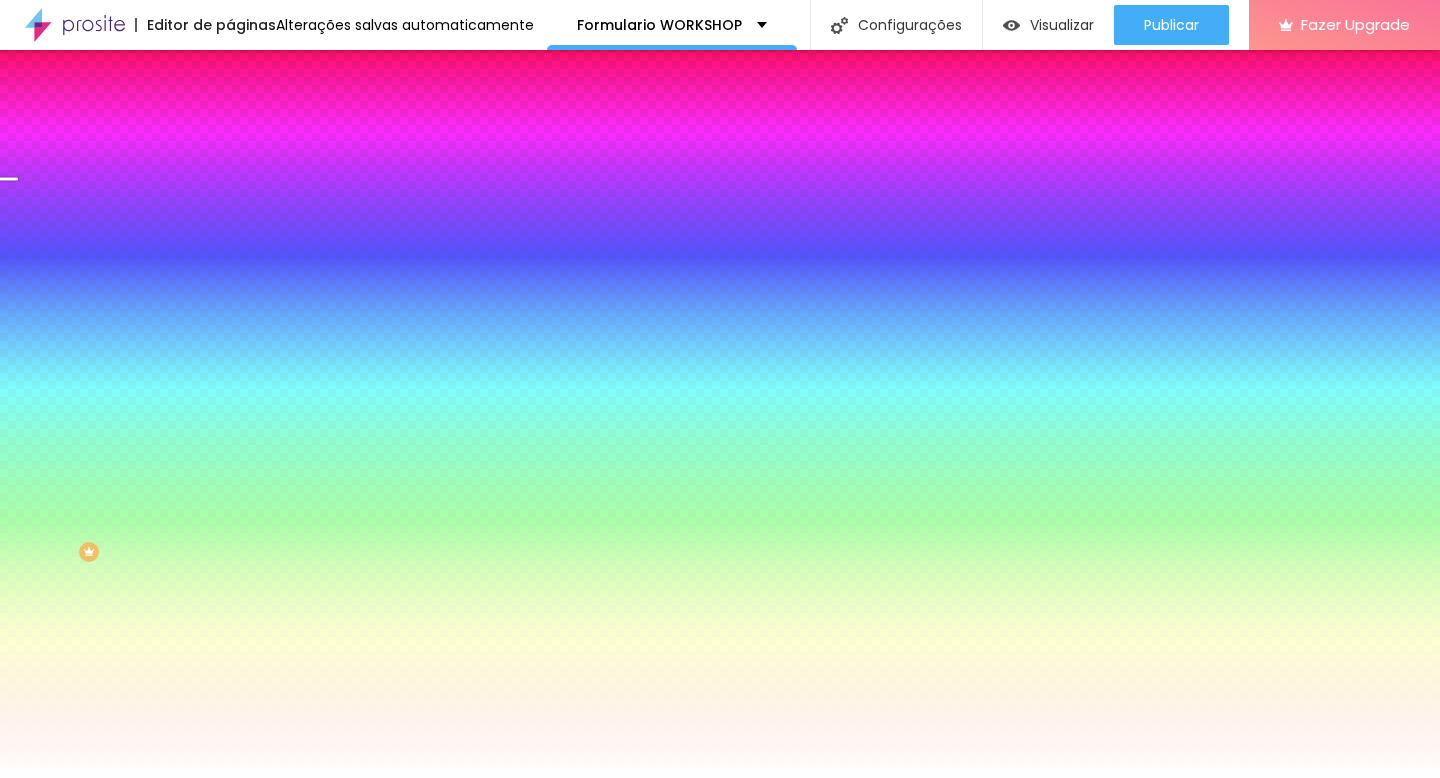 click on "Conteúdo" at bounding box center (345, 106) 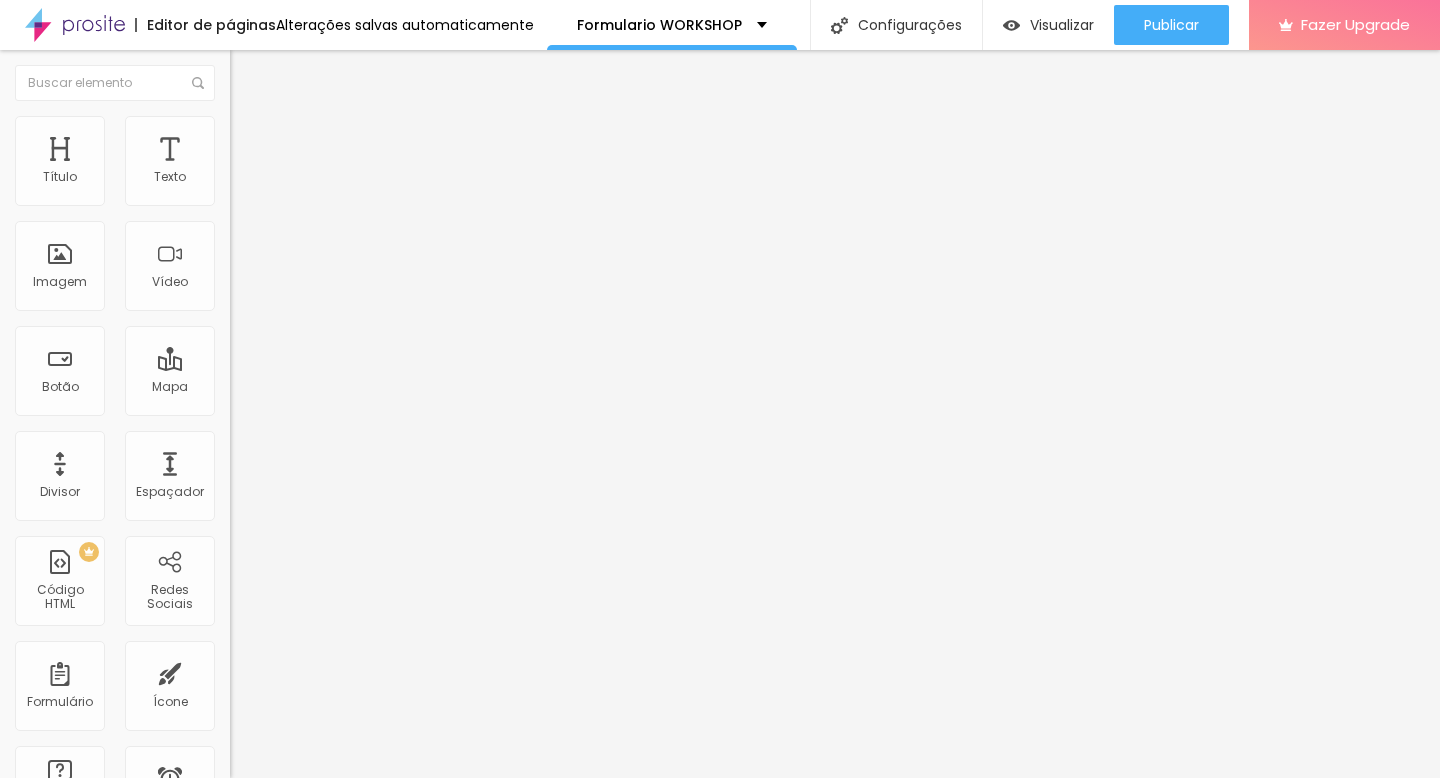 click at bounding box center (253, 73) 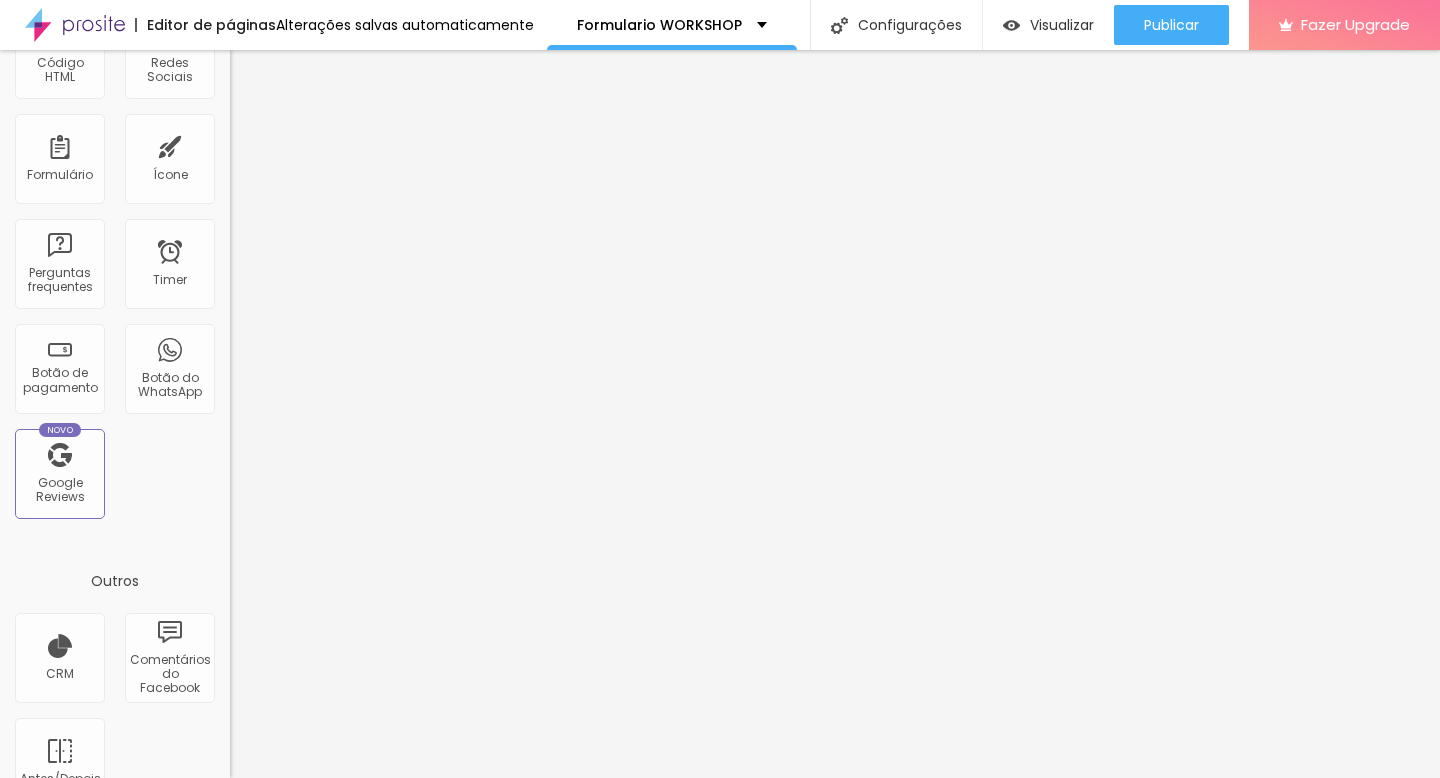 scroll, scrollTop: 572, scrollLeft: 0, axis: vertical 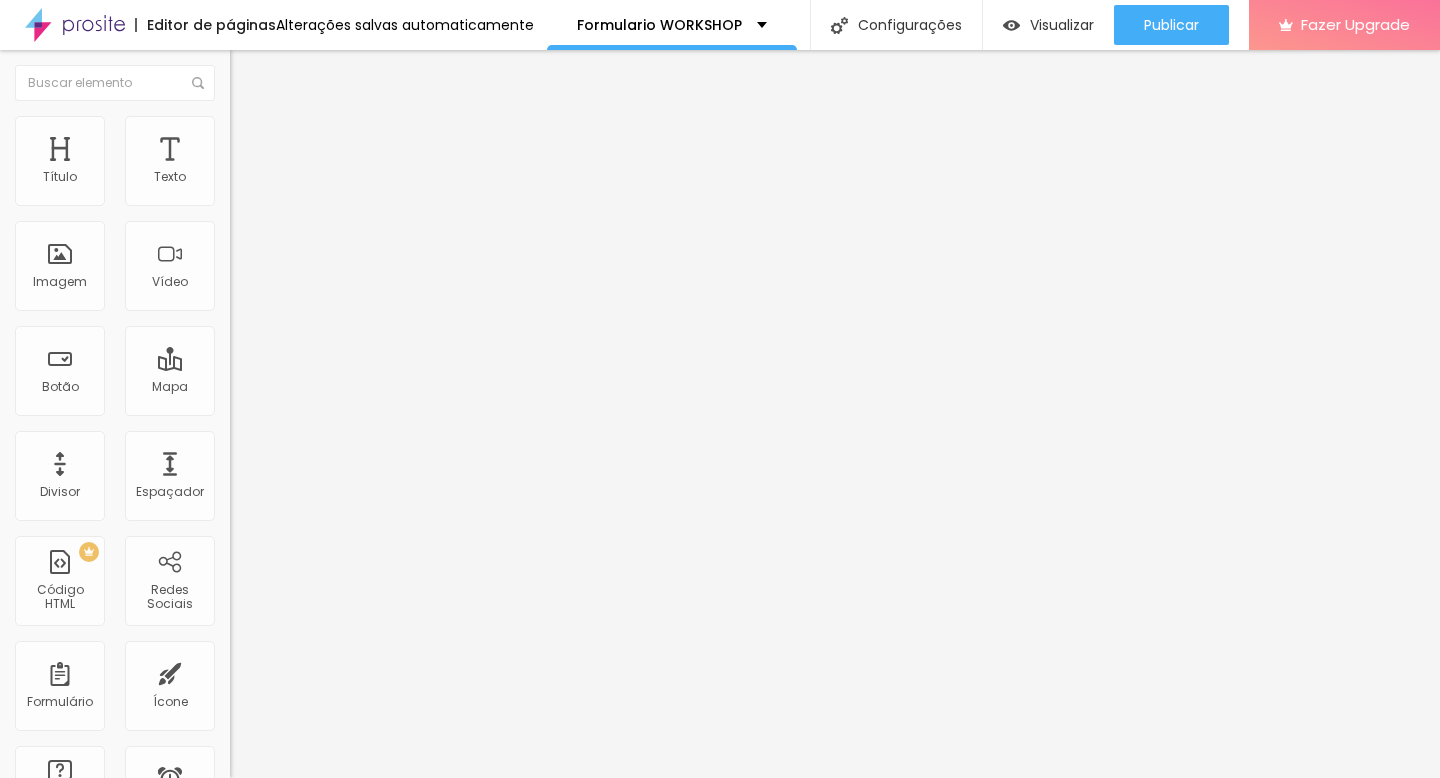 click at bounding box center [239, 125] 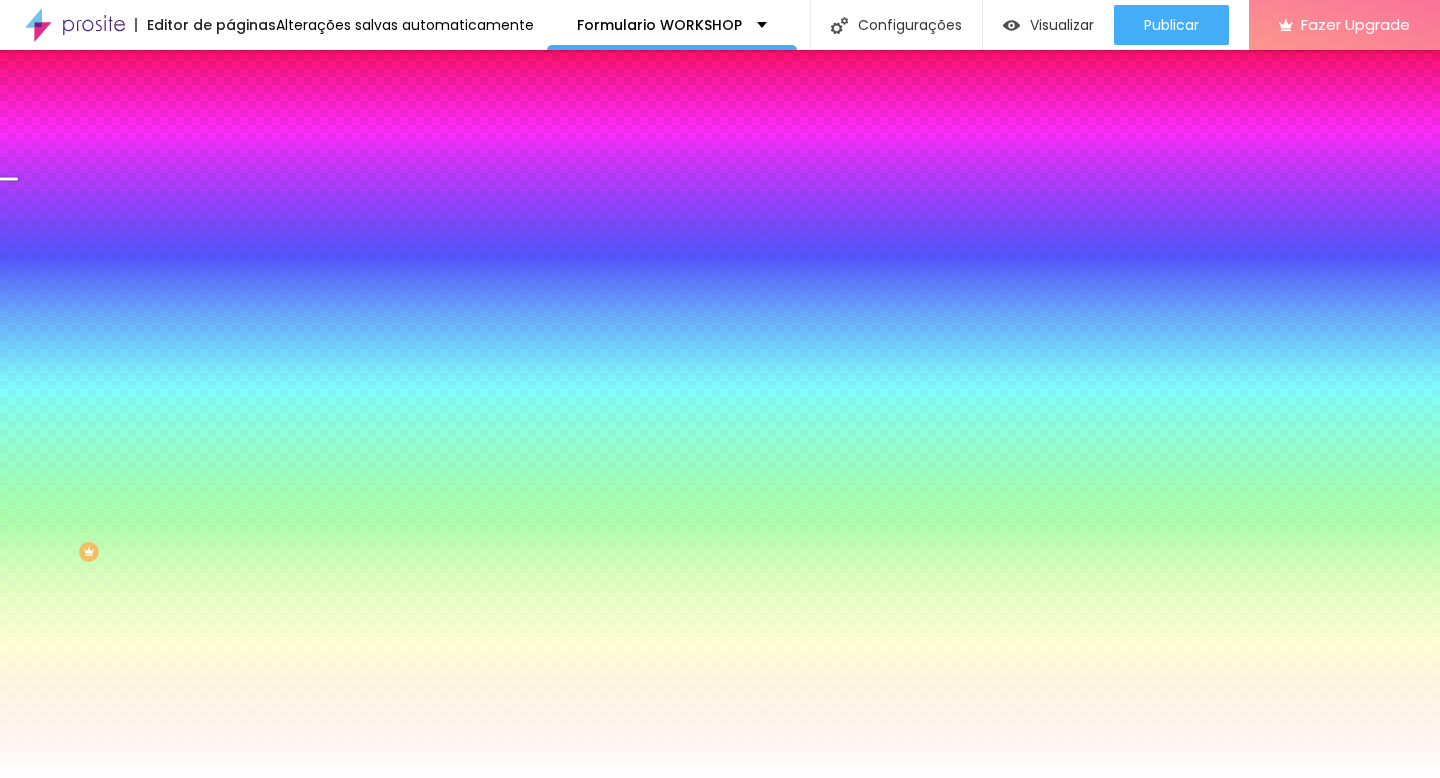 click 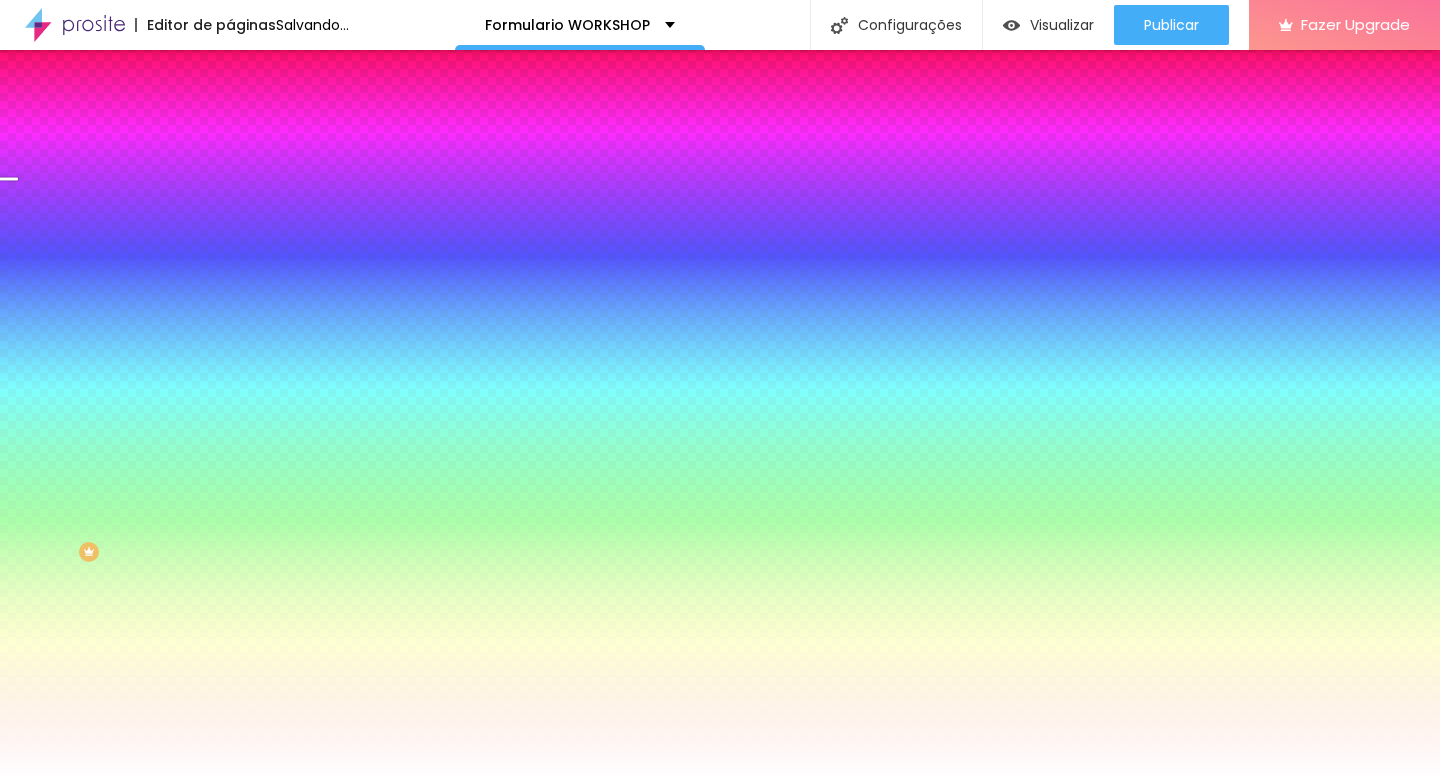 drag, startPoint x: 267, startPoint y: 416, endPoint x: 299, endPoint y: 418, distance: 32.06244 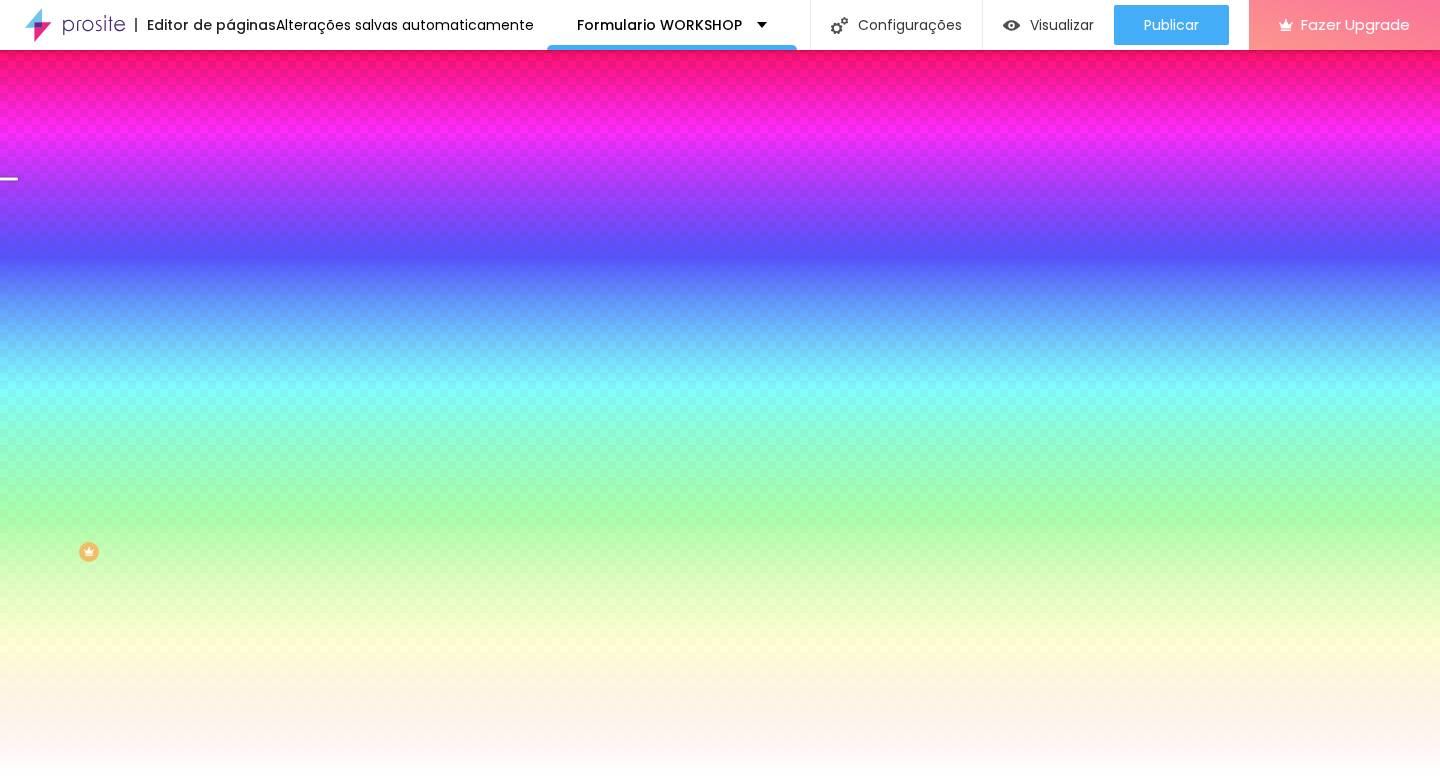 type on "2.9" 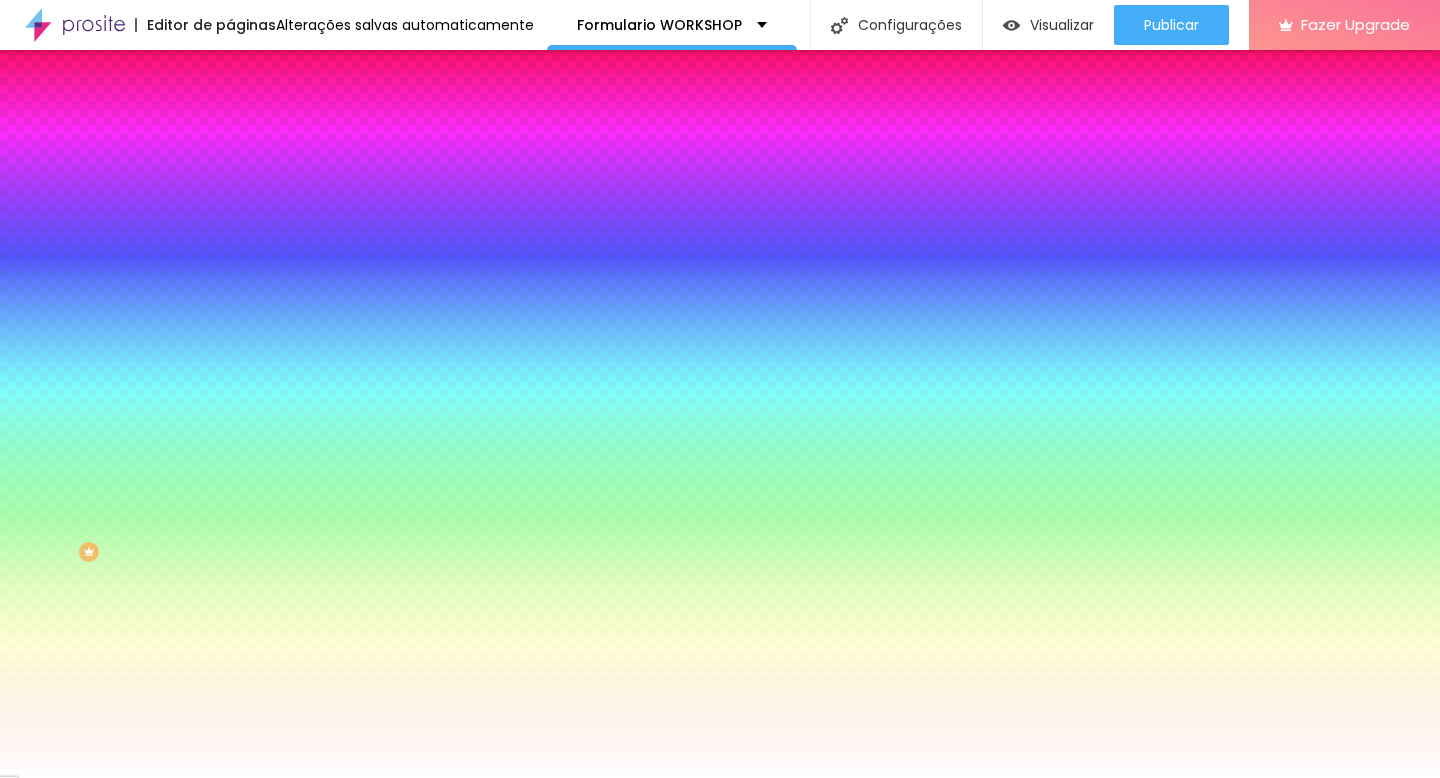 drag, startPoint x: 200, startPoint y: 491, endPoint x: 205, endPoint y: 687, distance: 196.06377 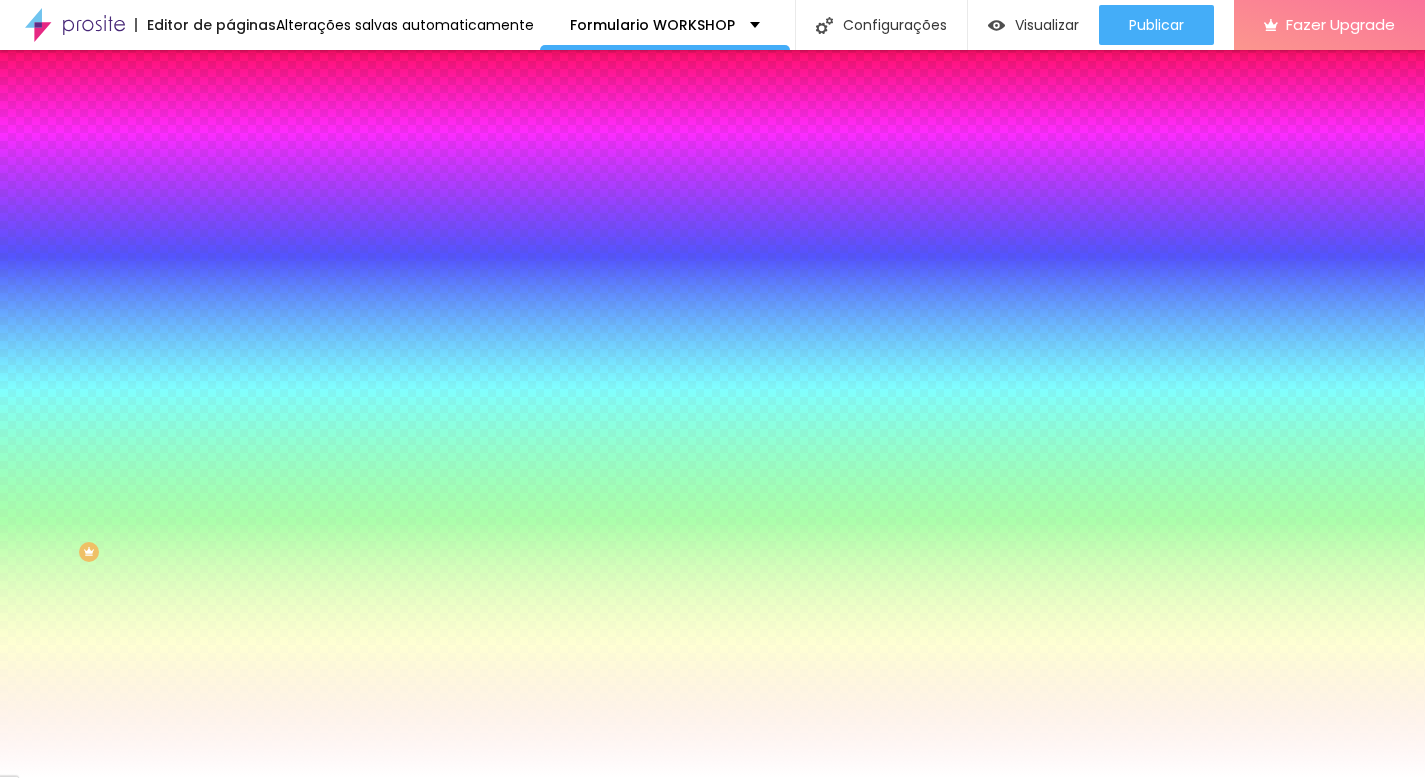 click at bounding box center (712, 3777) 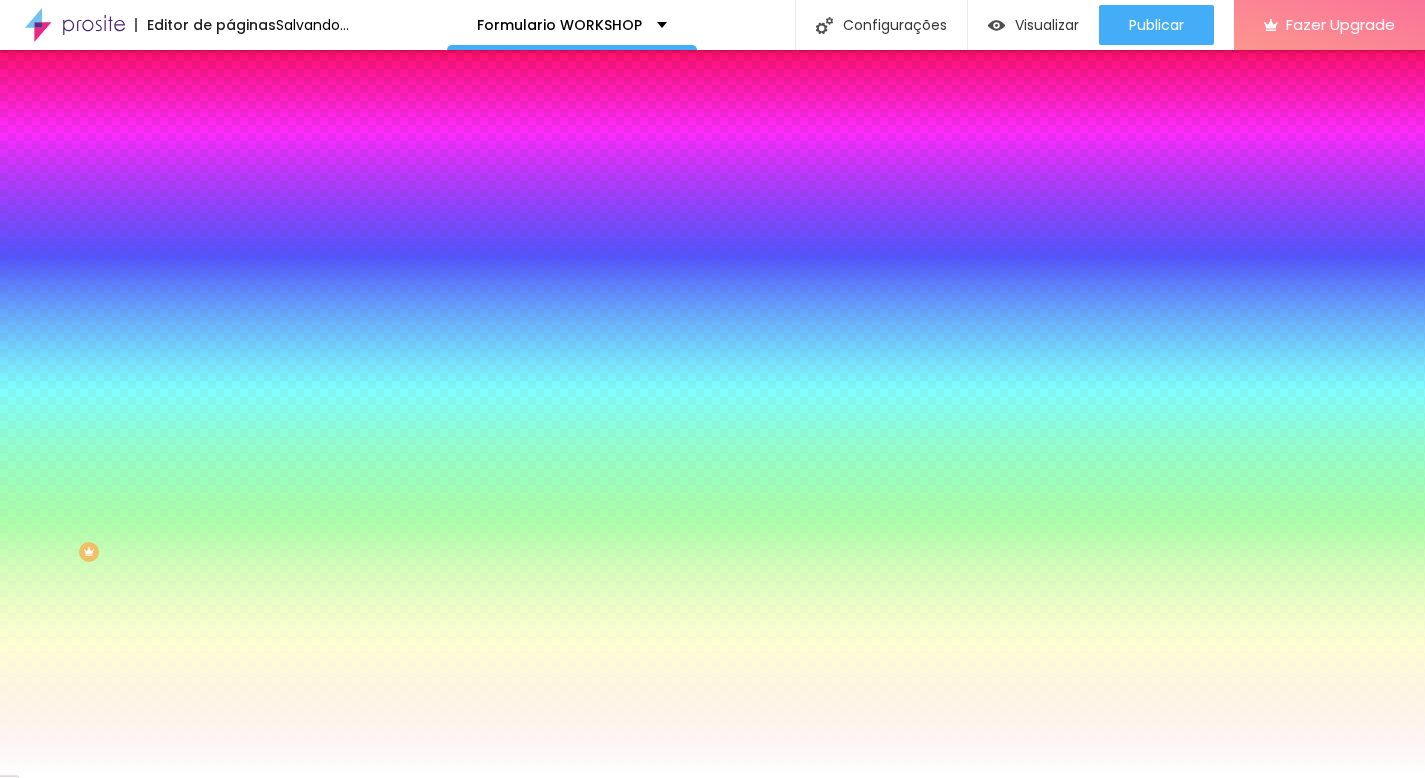 drag, startPoint x: 284, startPoint y: 750, endPoint x: 264, endPoint y: 719, distance: 36.891735 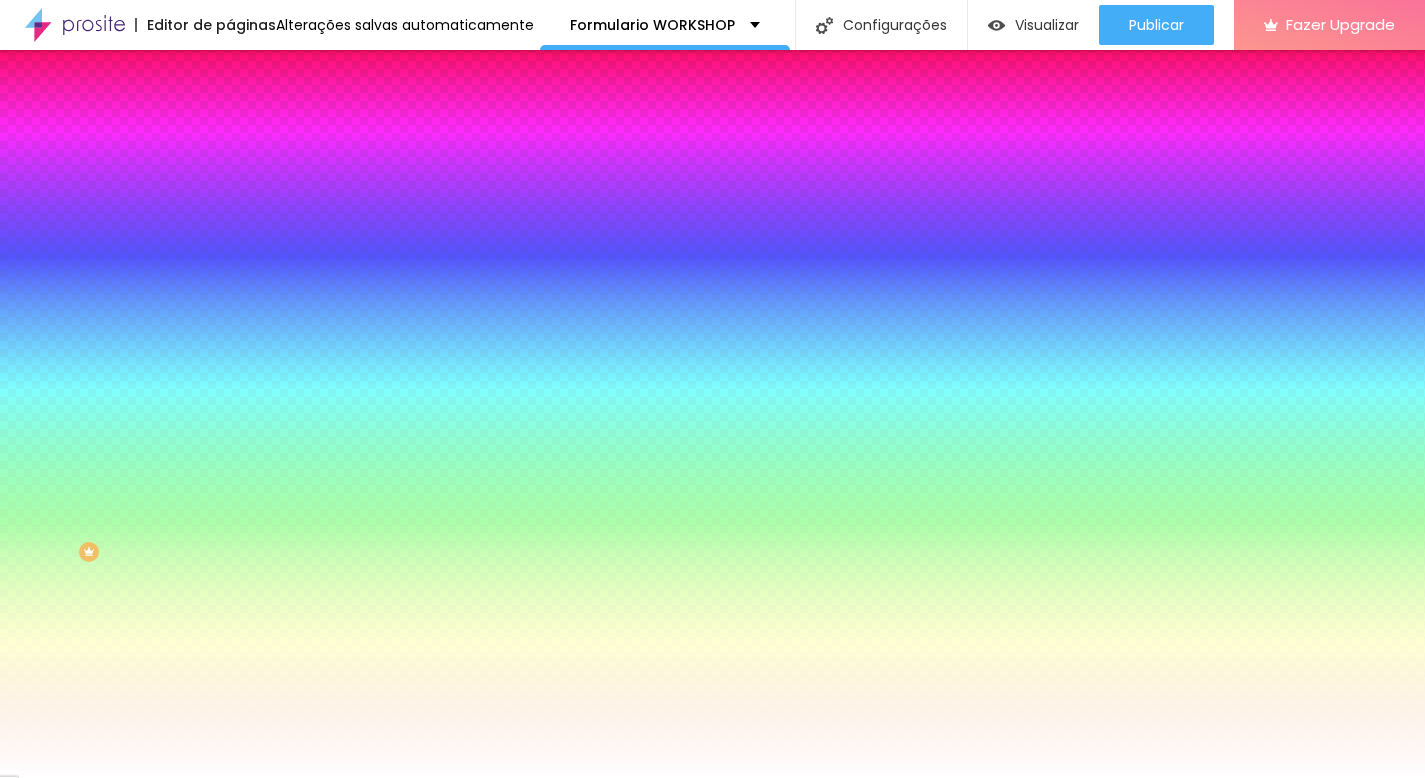 click at bounding box center [712, 3777] 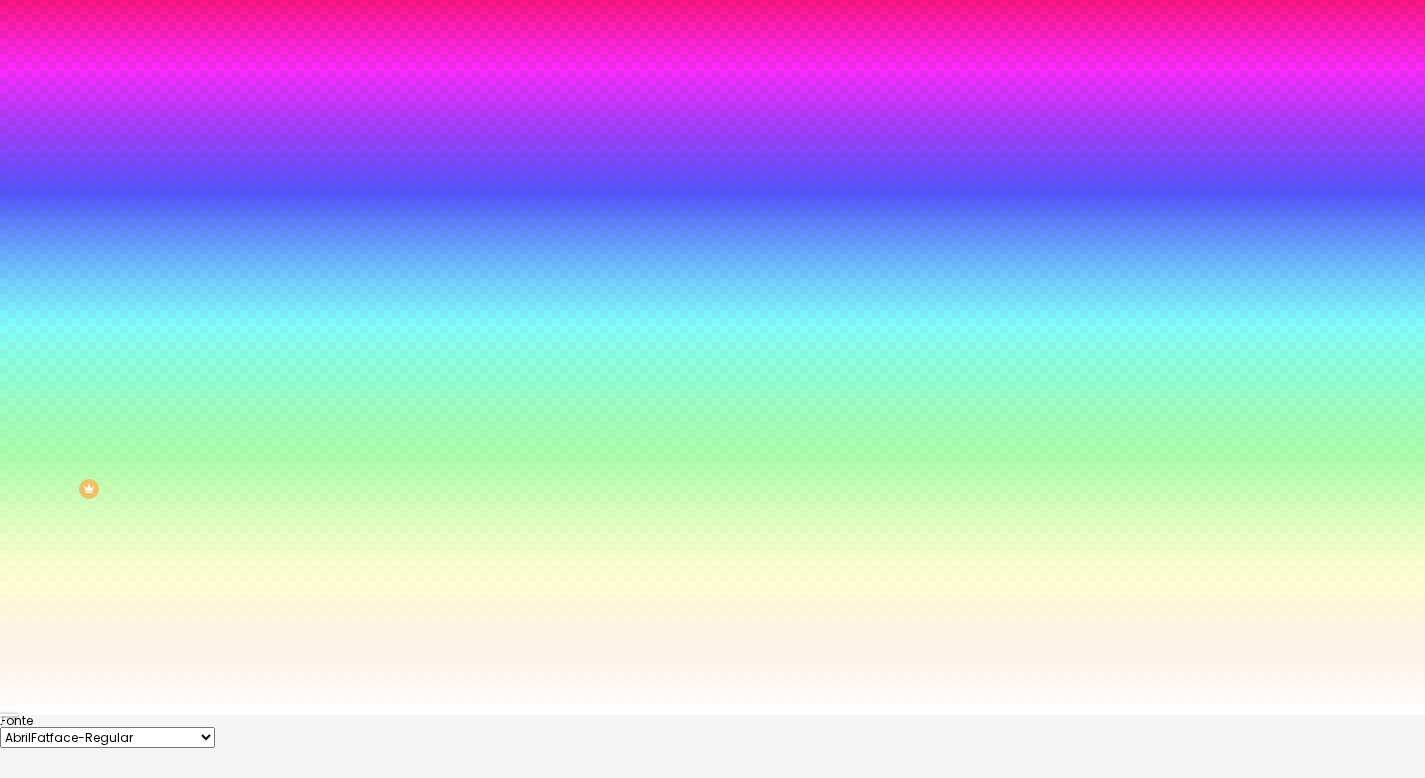 scroll, scrollTop: 104, scrollLeft: 0, axis: vertical 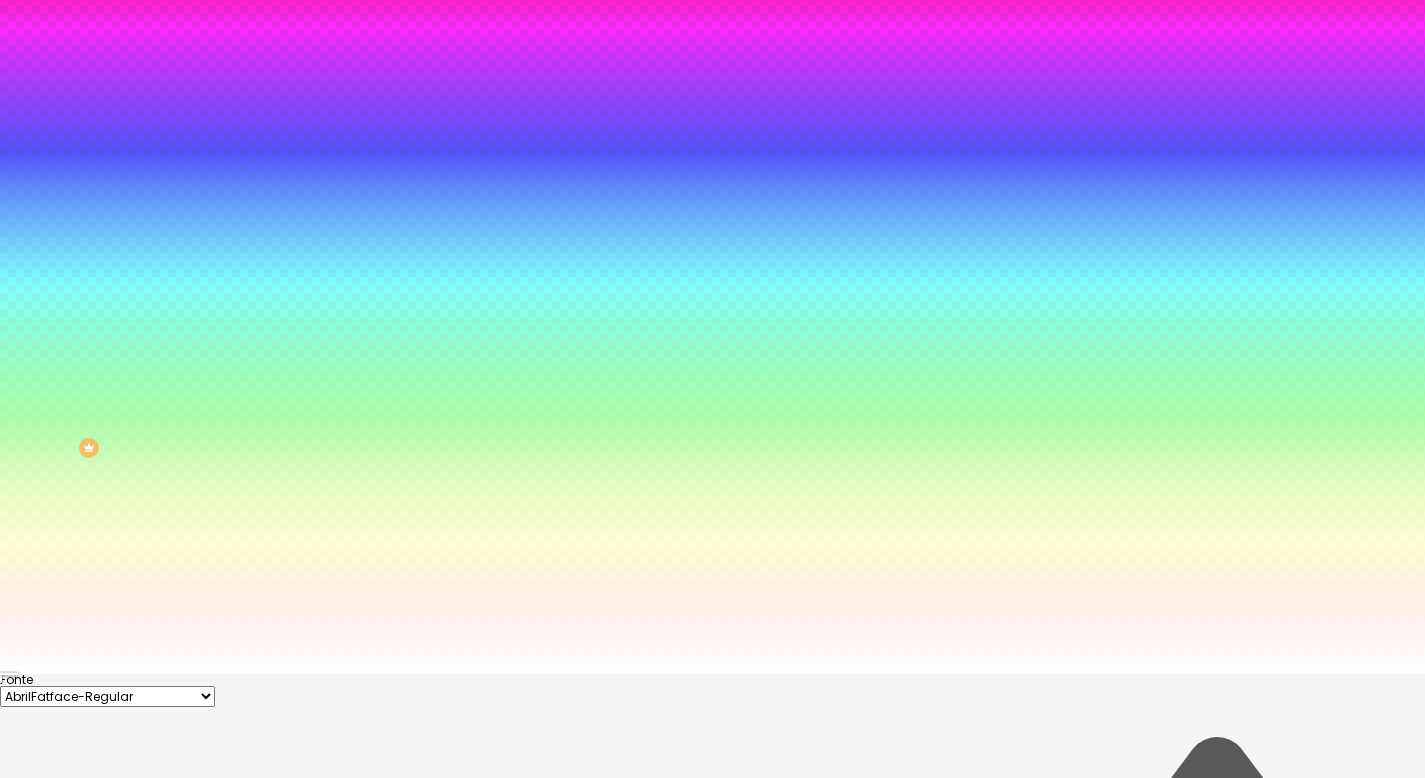 type on "#9C9C9C" 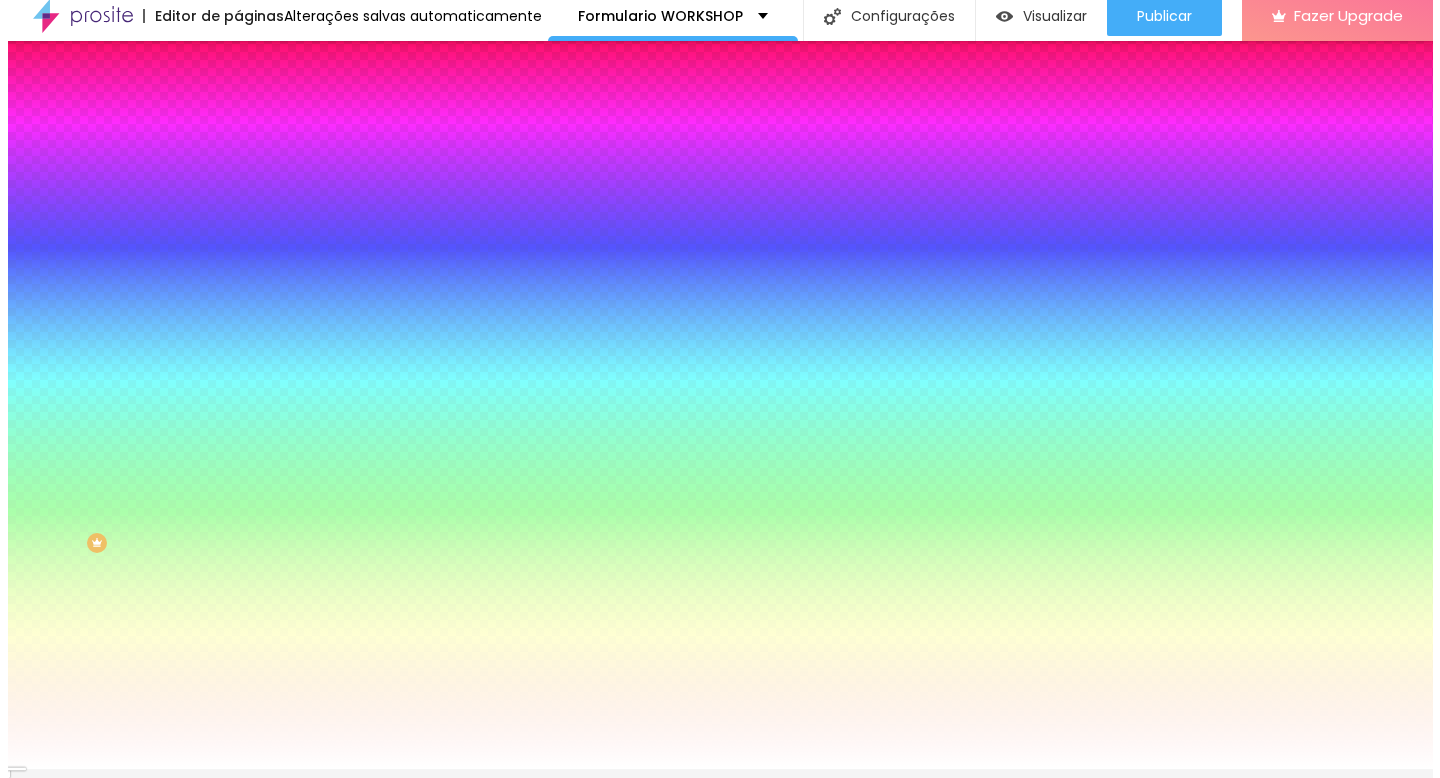 scroll, scrollTop: 0, scrollLeft: 0, axis: both 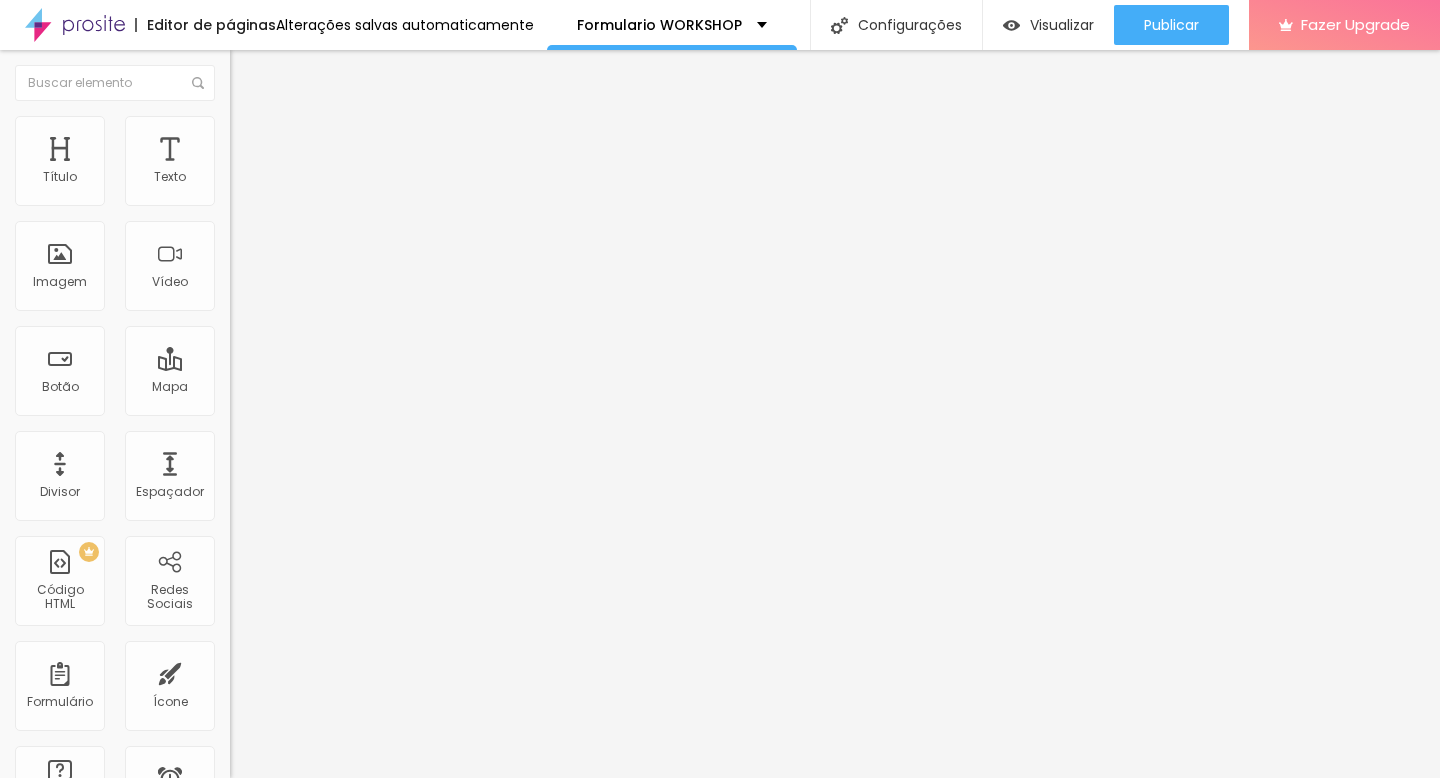 click on "Estilo" at bounding box center [345, 126] 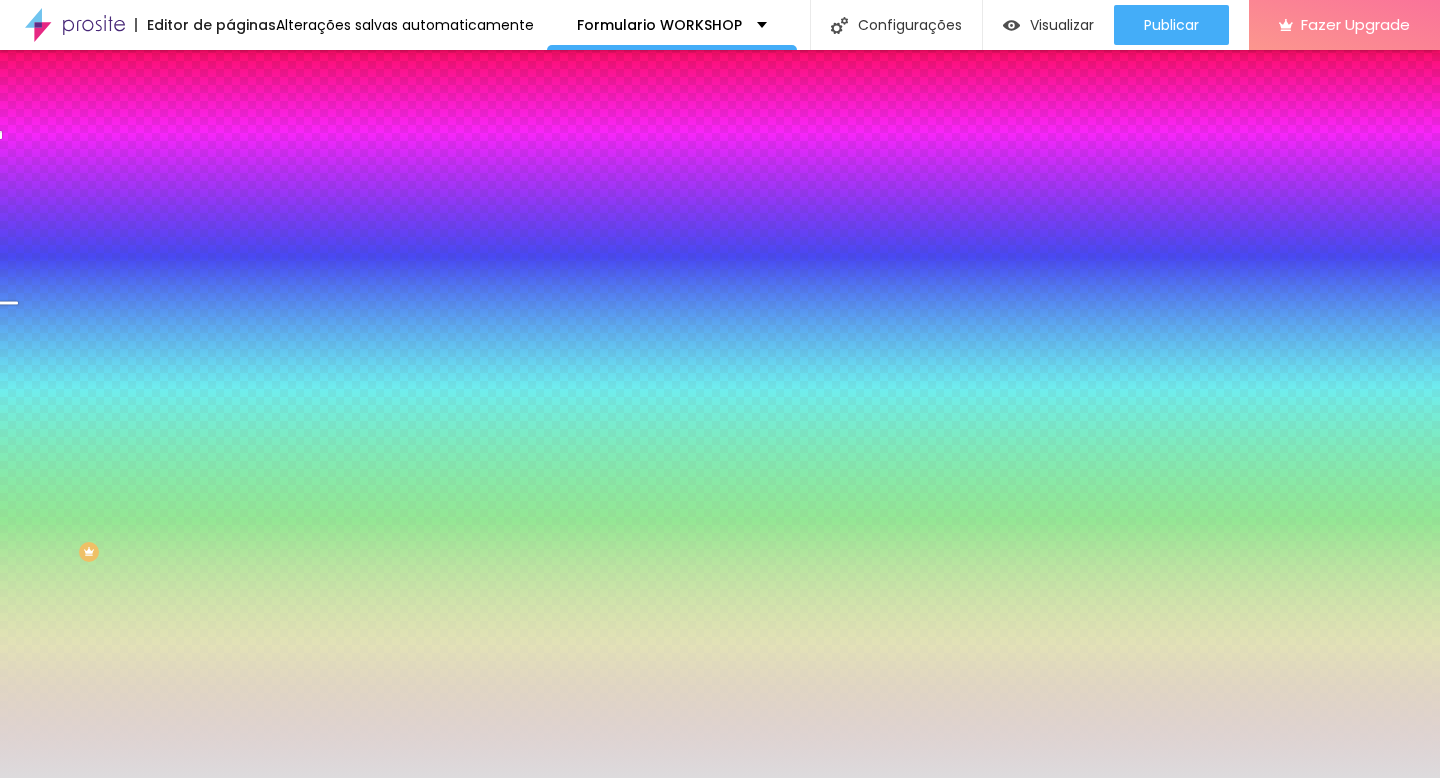 click at bounding box center [239, 125] 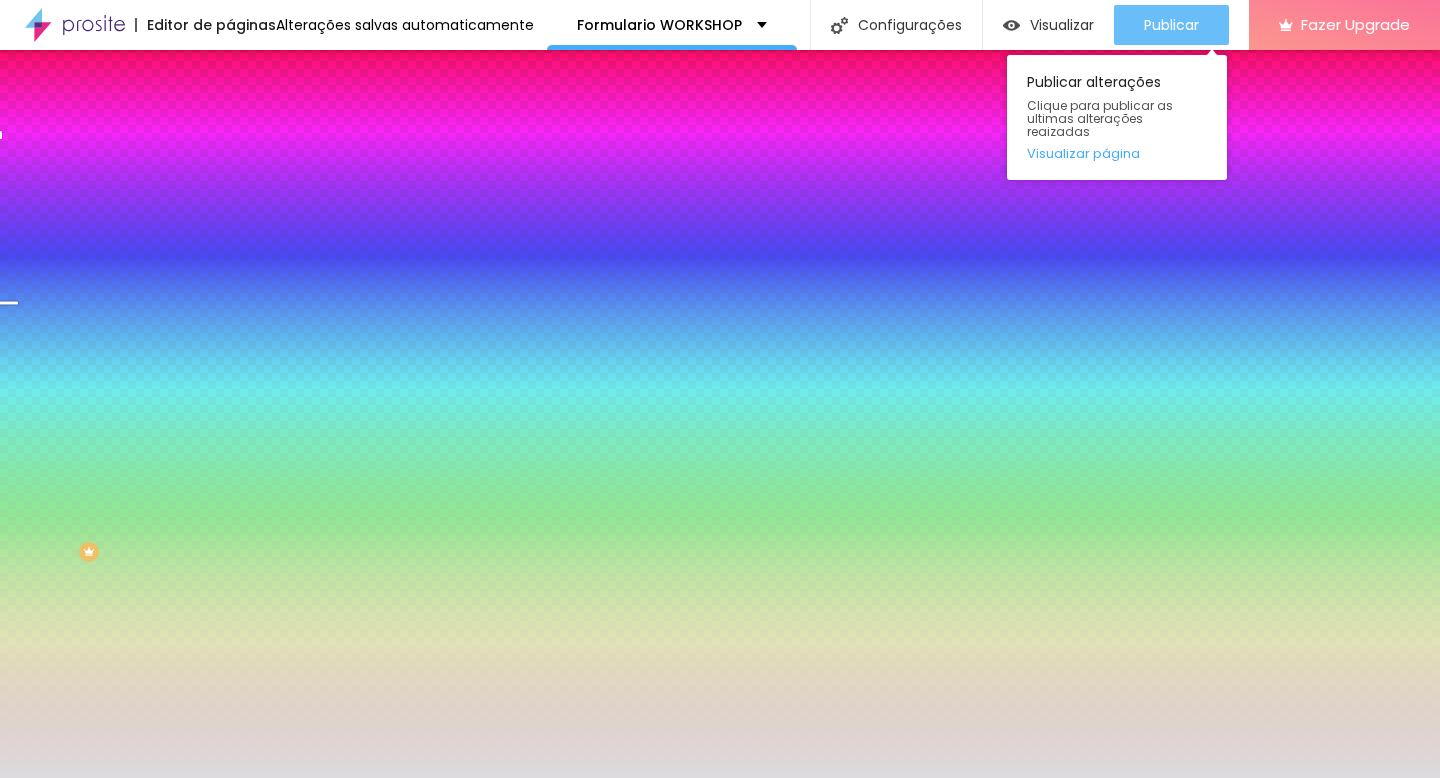 click on "Publicar" at bounding box center (1171, 25) 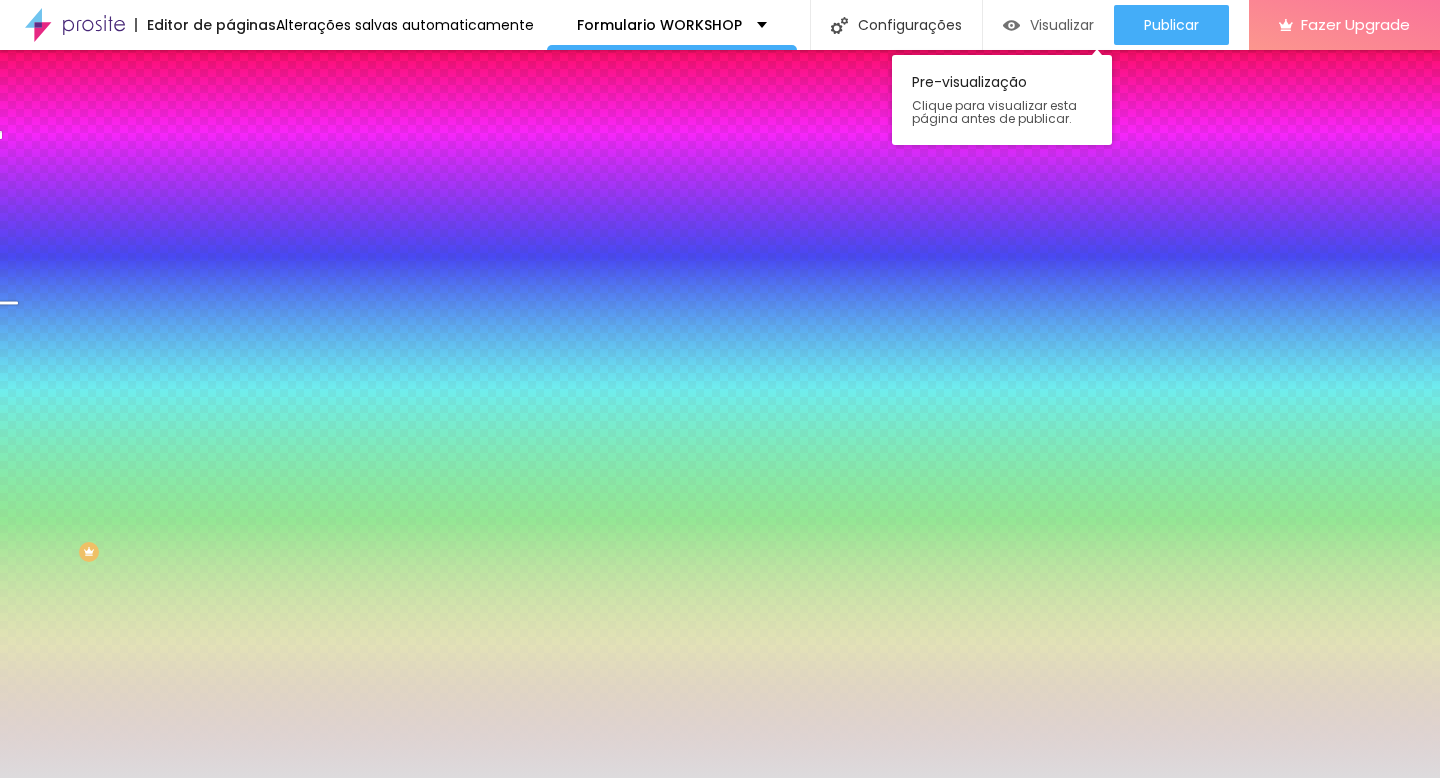 click on "Visualizar" at bounding box center (1062, 25) 